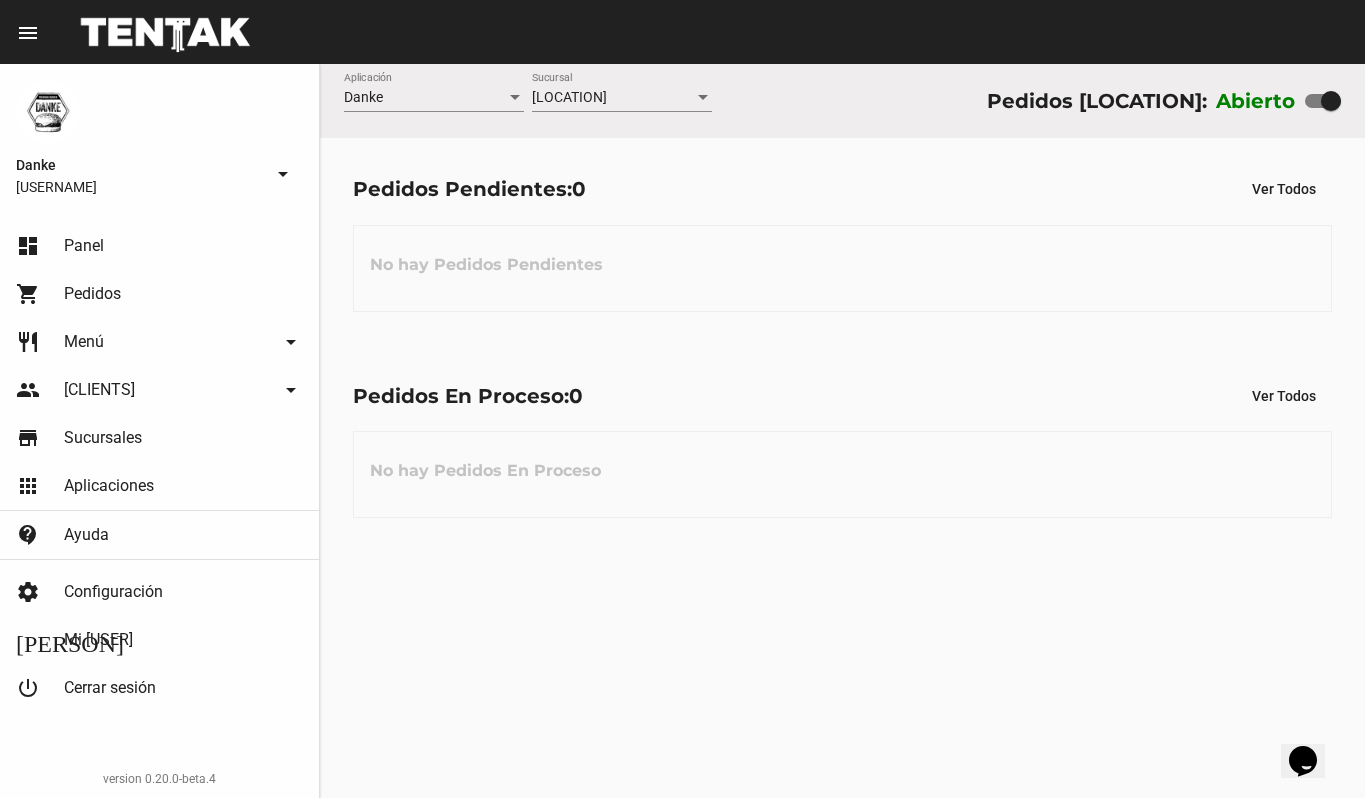 scroll, scrollTop: 0, scrollLeft: 0, axis: both 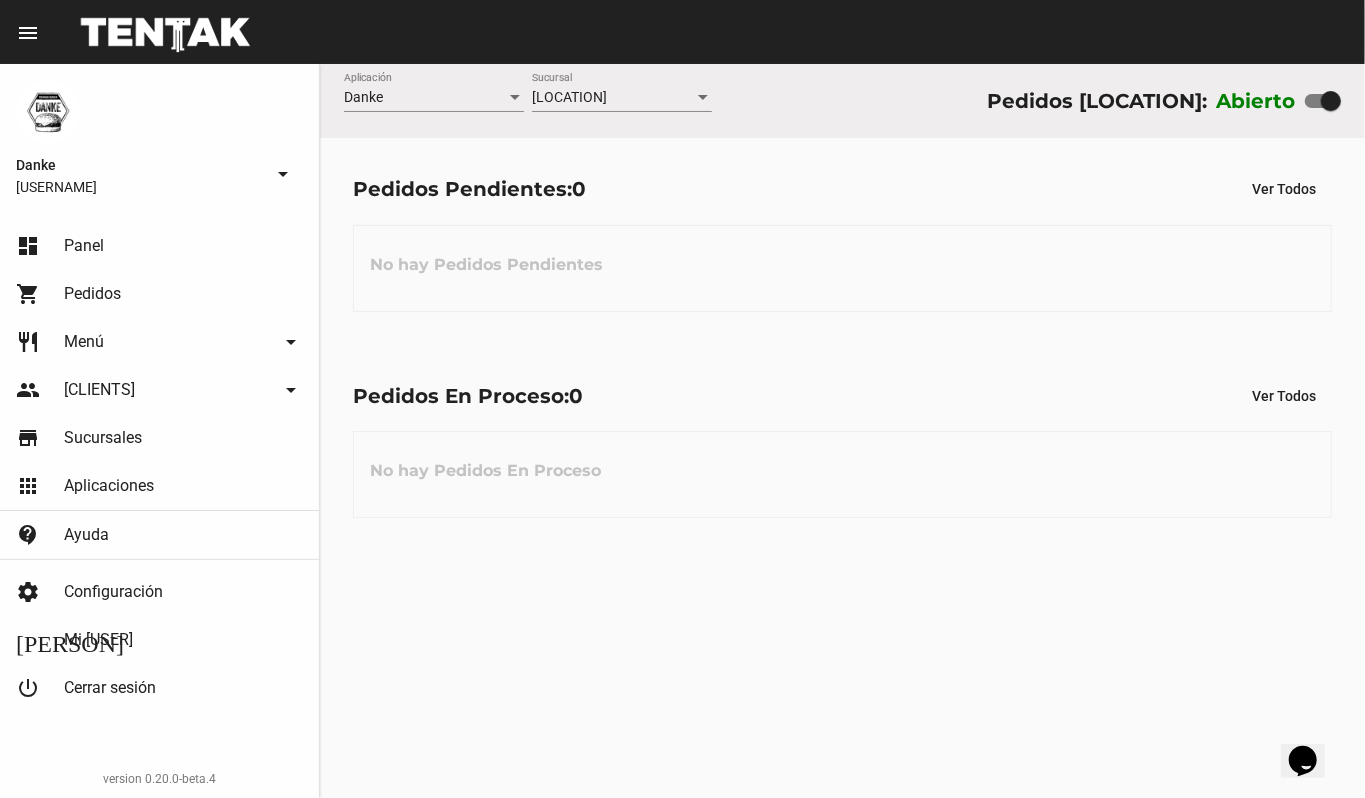 click on "No hay Pedidos Pendientes" at bounding box center [842, 268] 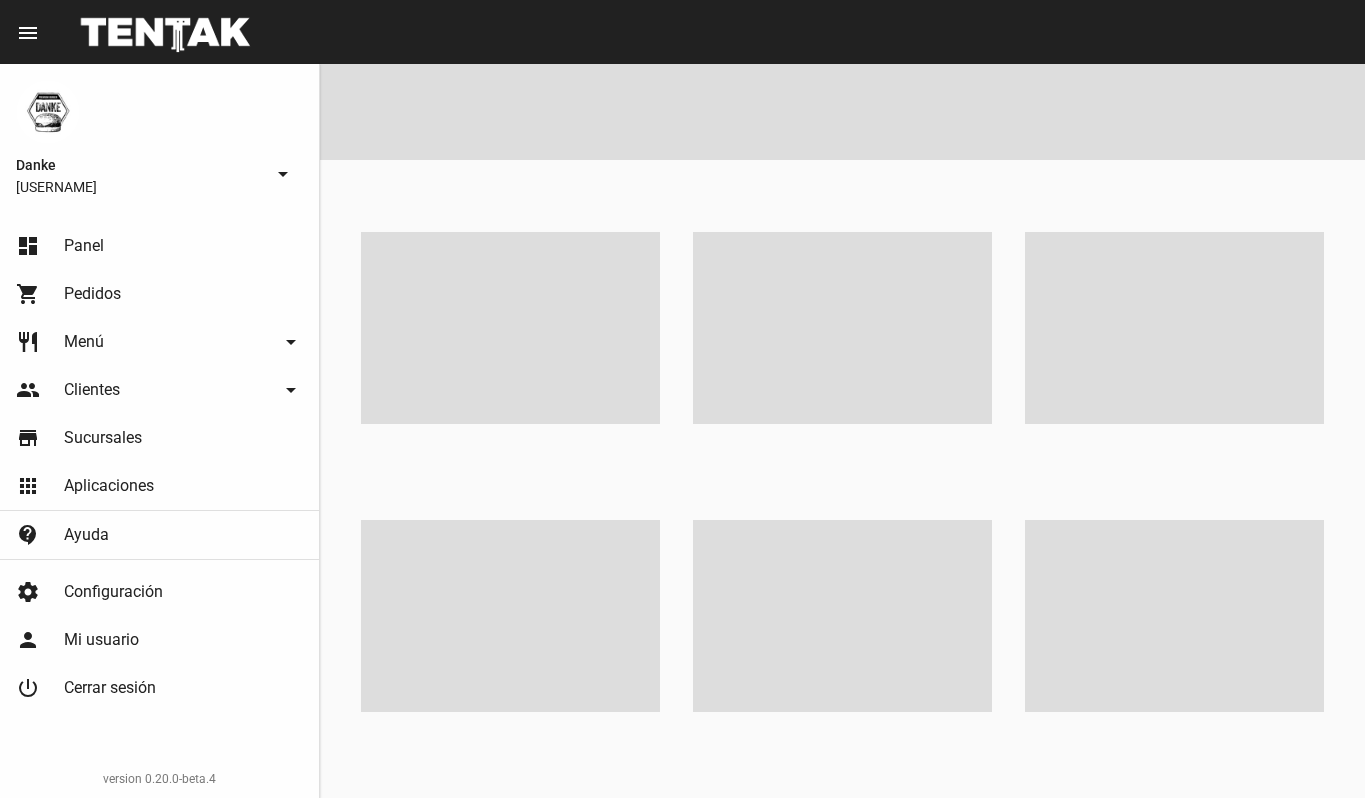 scroll, scrollTop: 0, scrollLeft: 0, axis: both 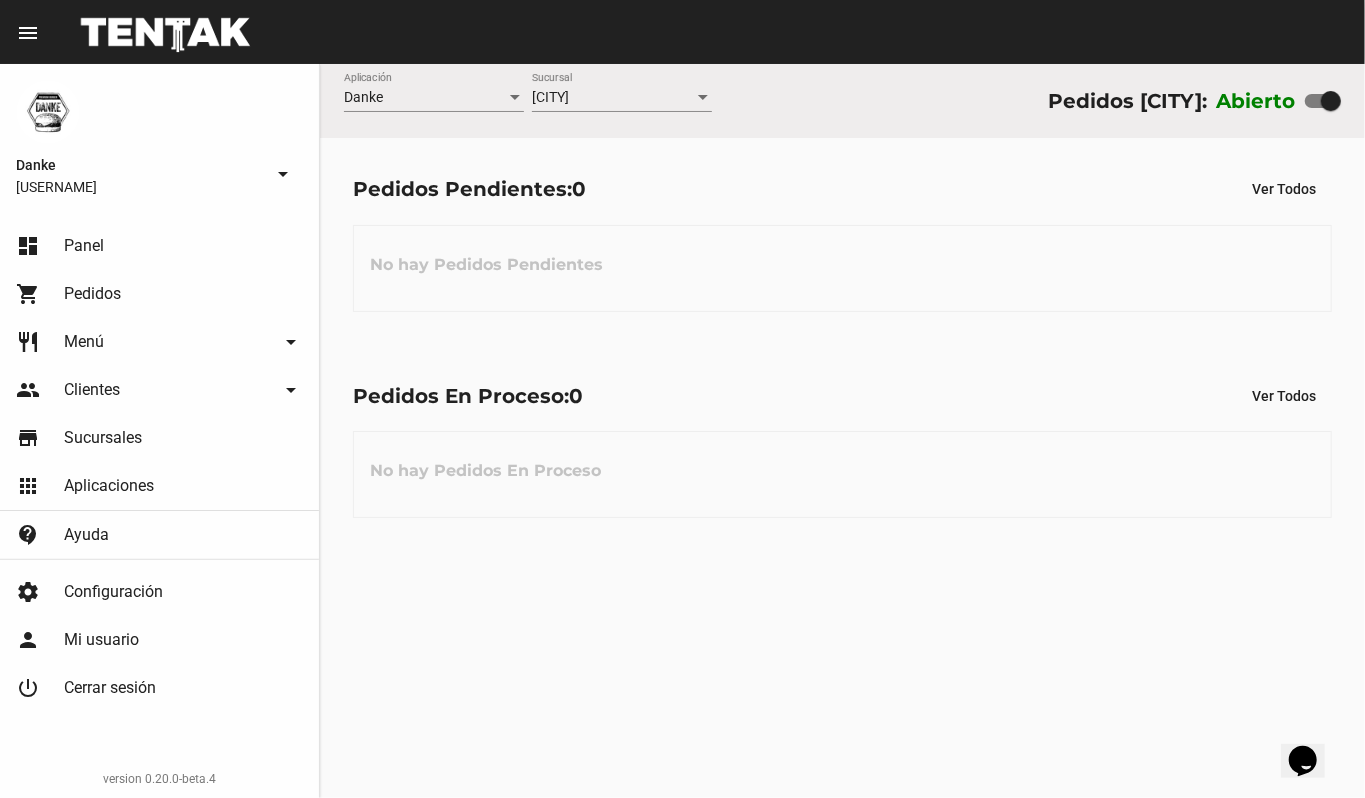click on "Pedidos Pendientes:  0 Ver Todos No hay Pedidos Pendientes" at bounding box center (842, 241) 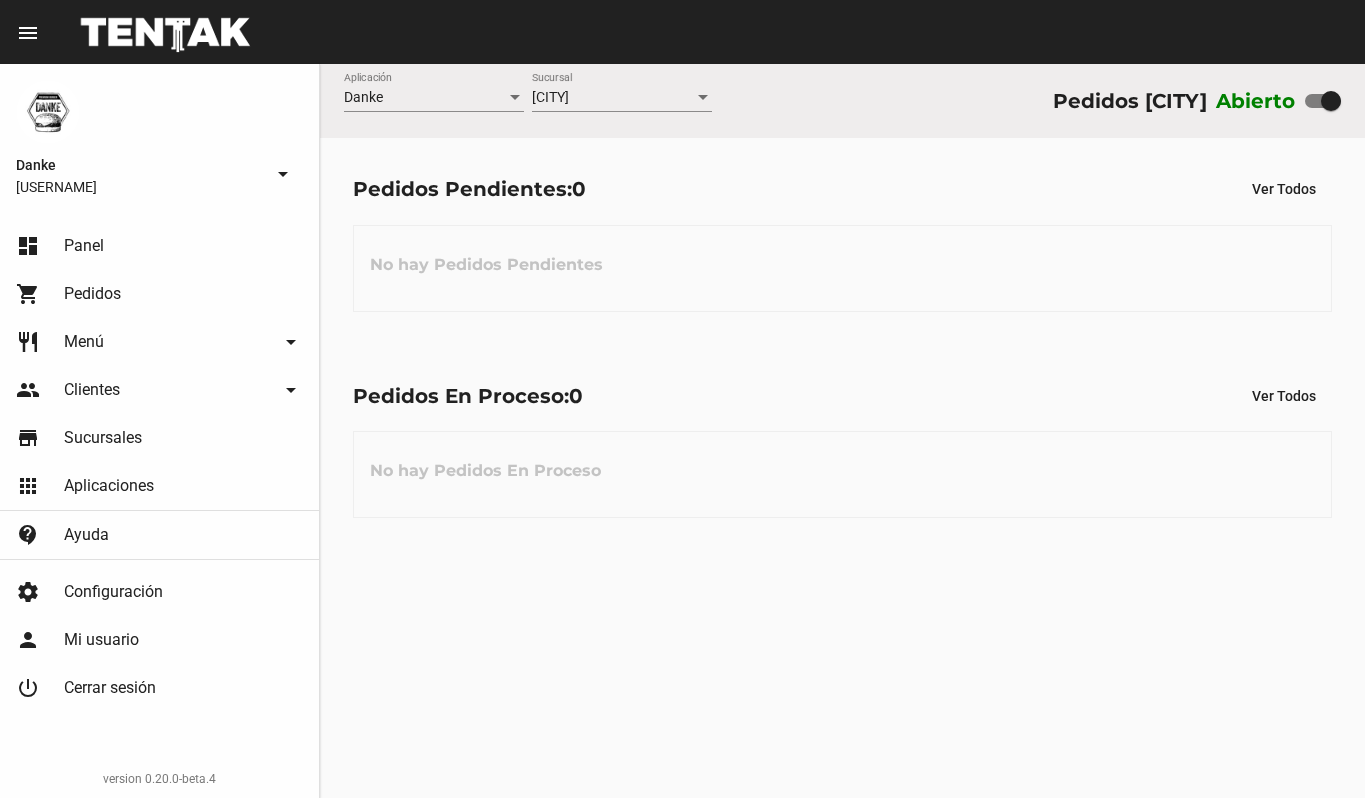 scroll, scrollTop: 0, scrollLeft: 0, axis: both 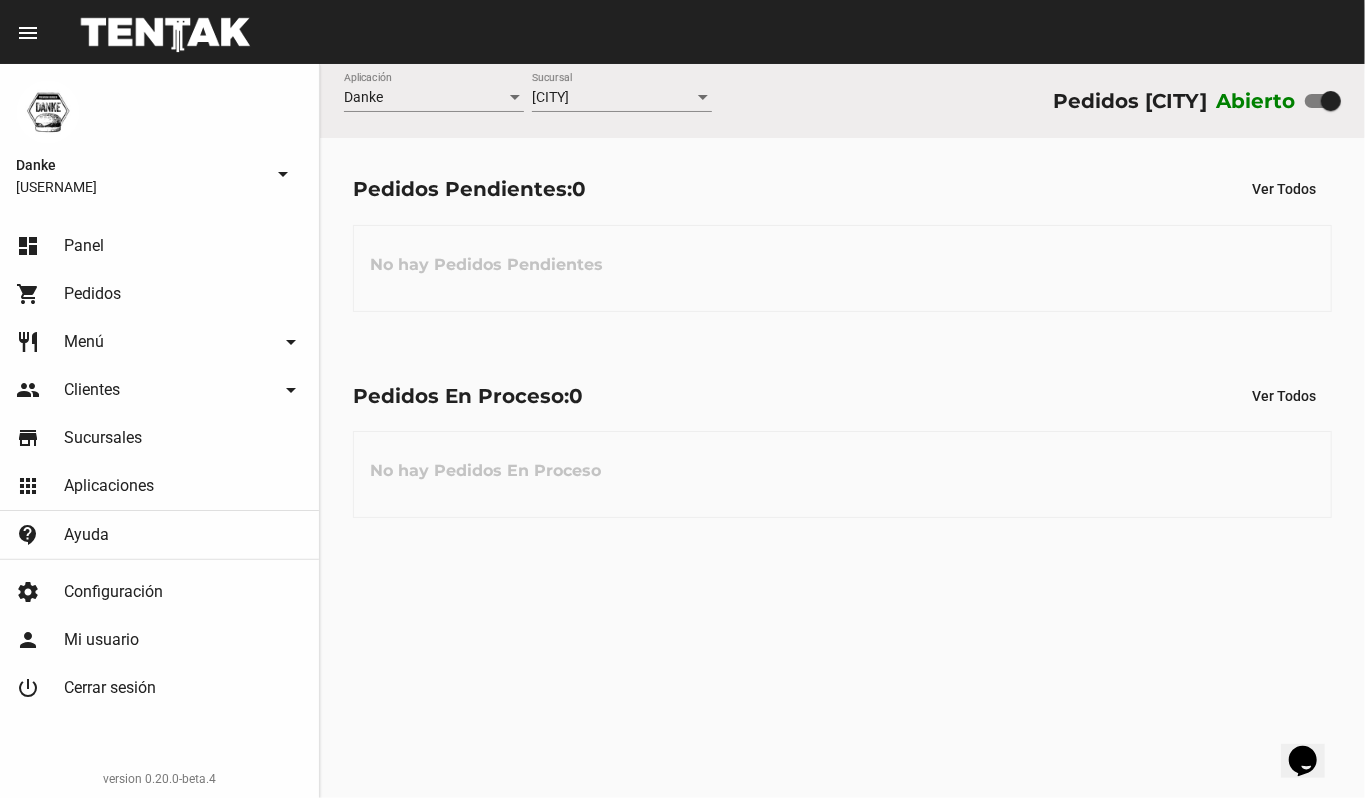 click on "No hay Pedidos Pendientes" at bounding box center (842, 268) 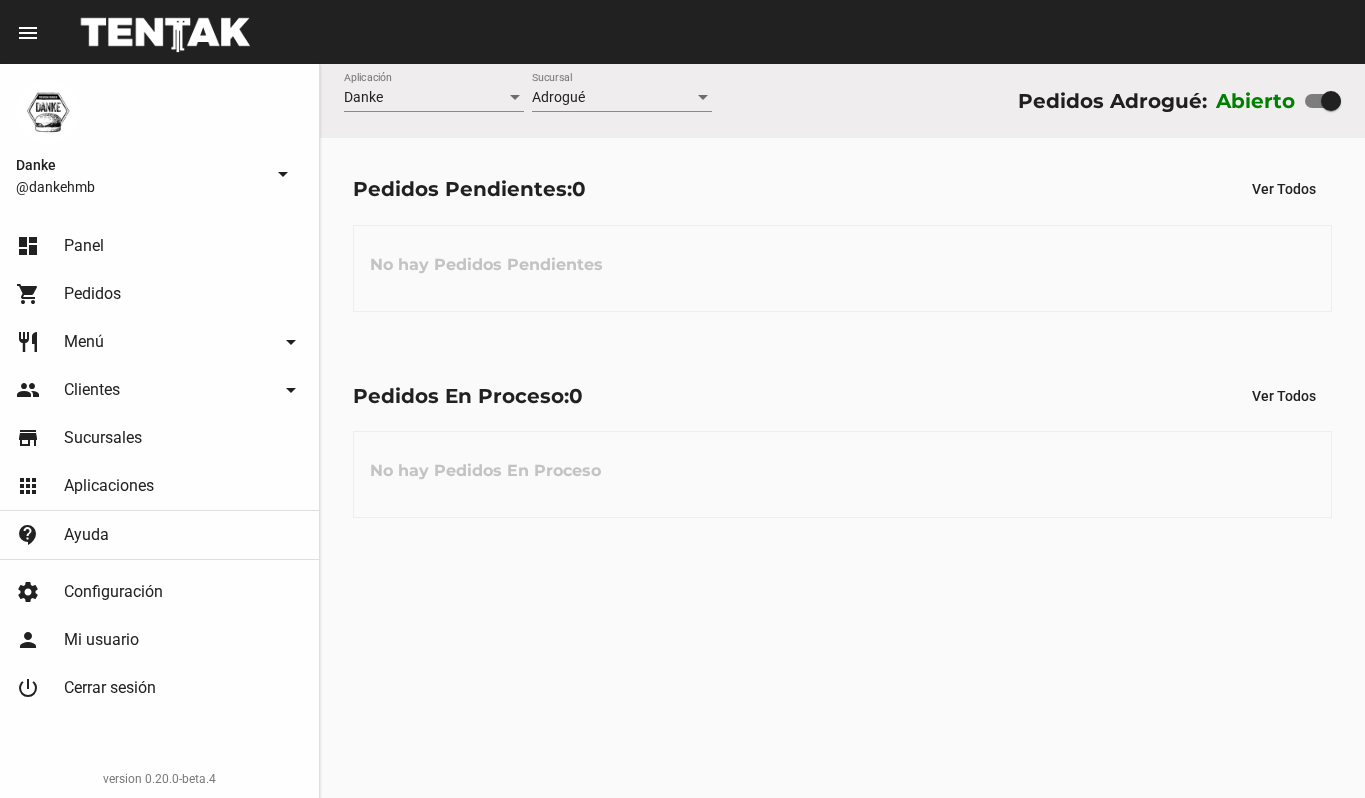 scroll, scrollTop: 0, scrollLeft: 0, axis: both 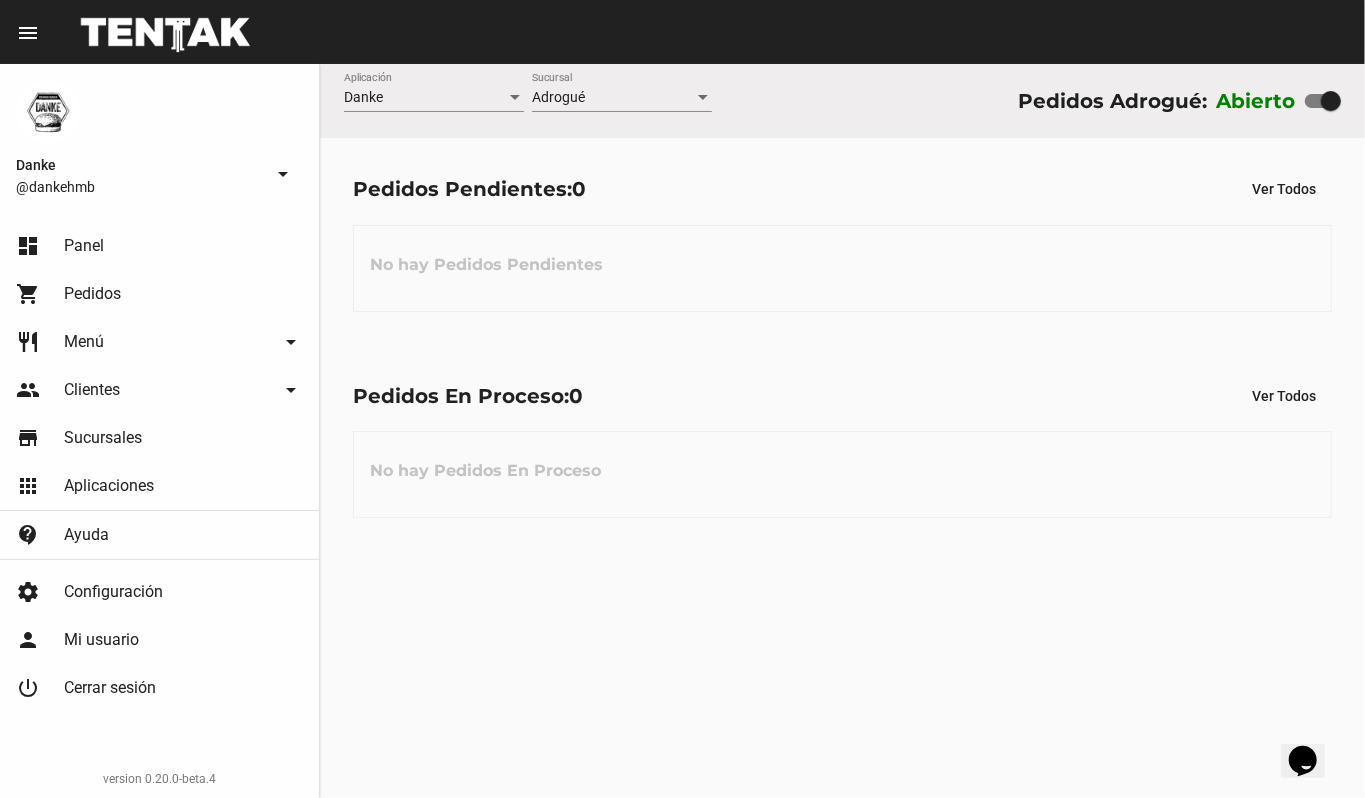 click on "Pedidos En Proceso:  0 Ver Todos No hay Pedidos En Proceso" at bounding box center (842, 241) 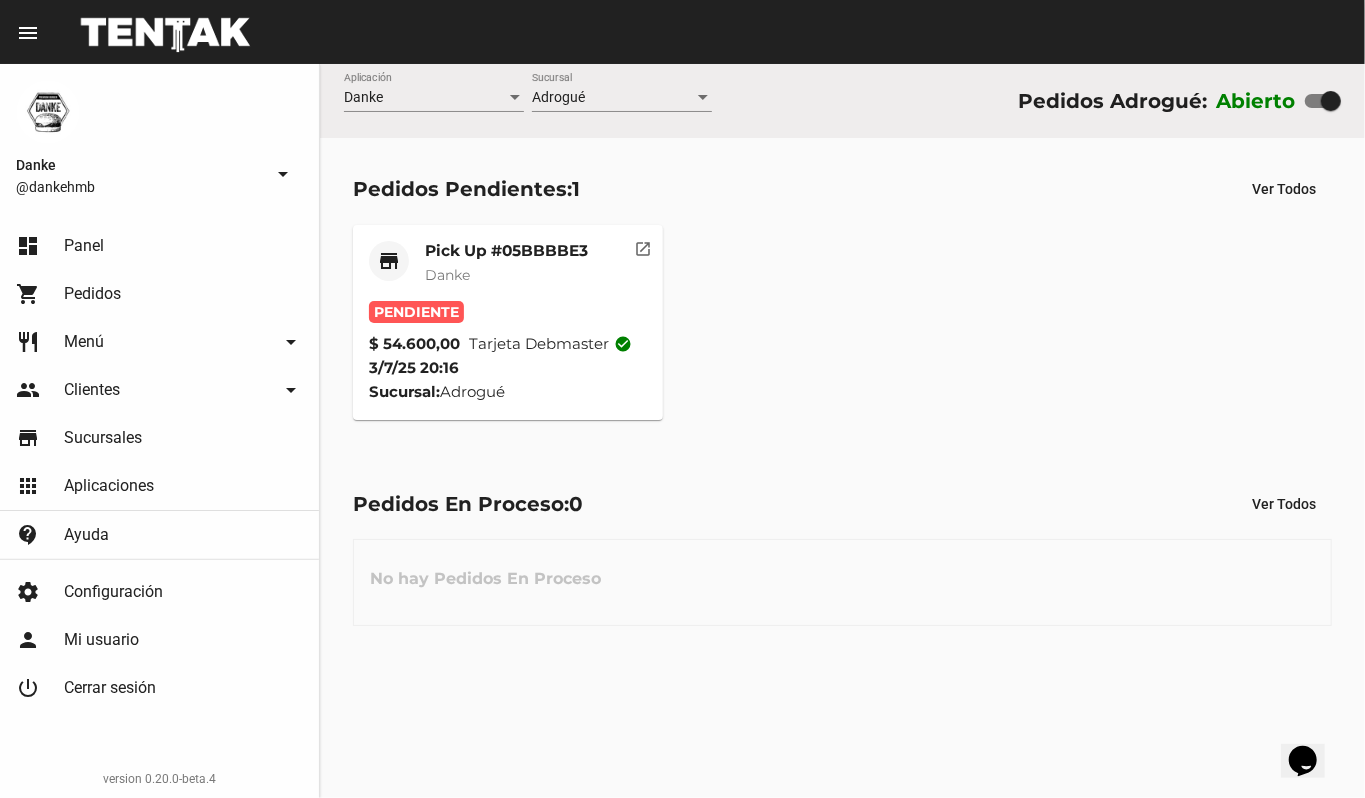 click on "Danke" at bounding box center (506, 275) 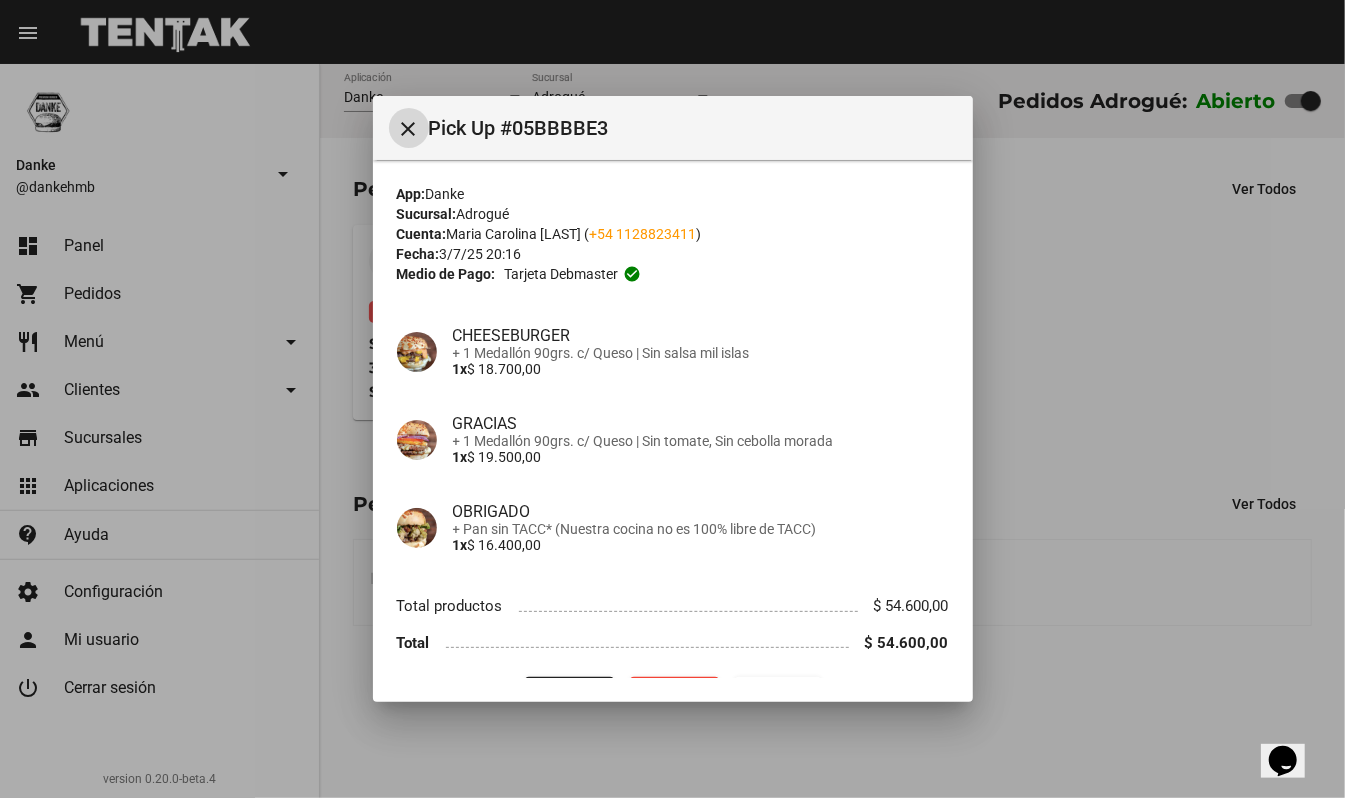 type 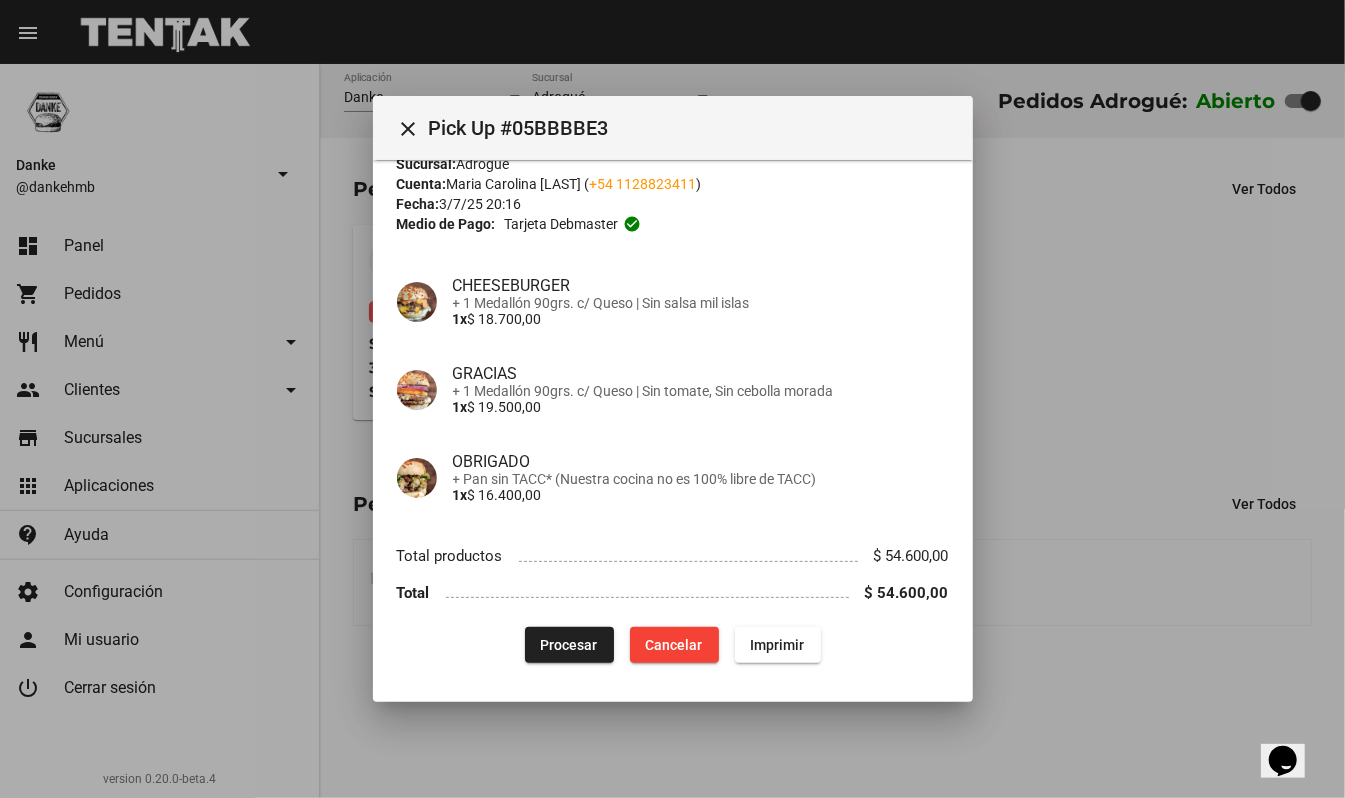 click on "Procesar" at bounding box center (569, 645) 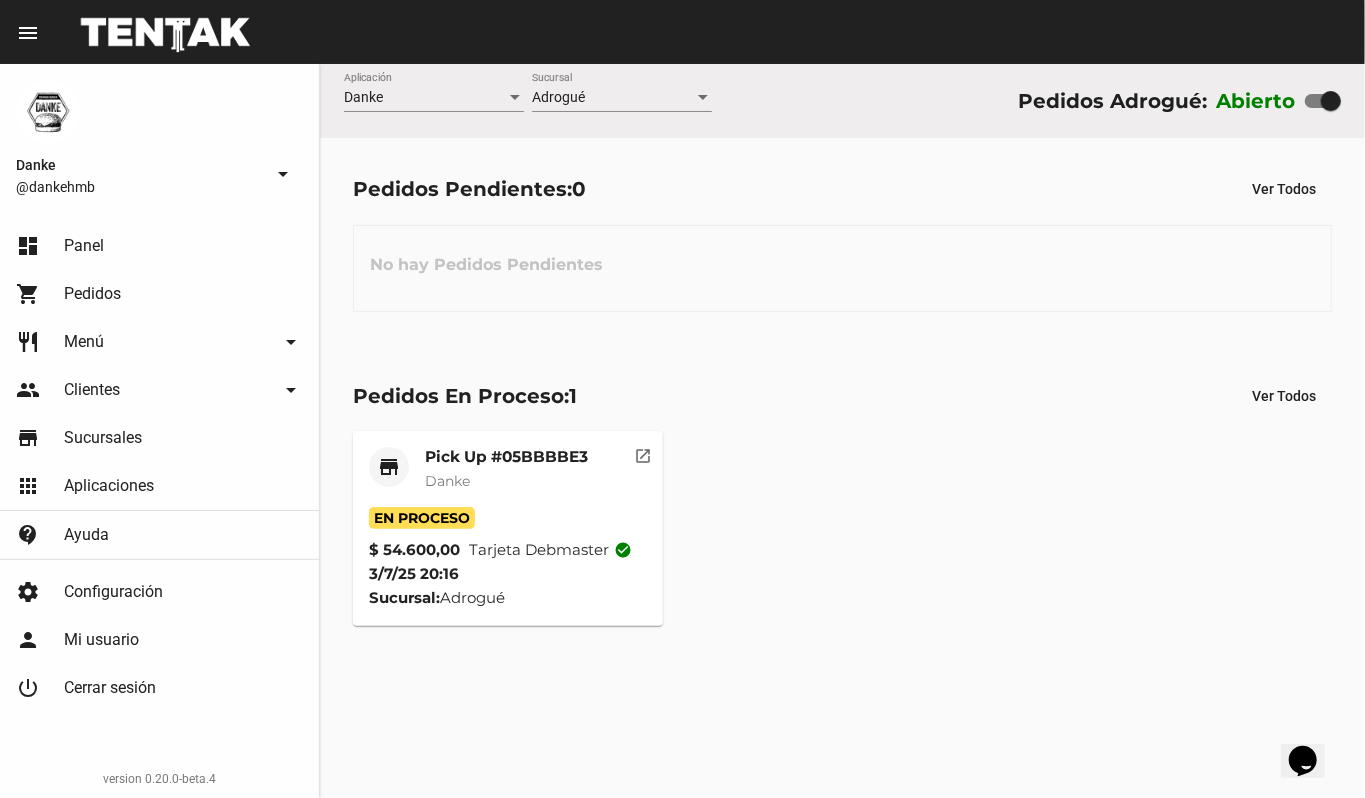 click on "Pick Up #05BBBBE3" at bounding box center [506, 457] 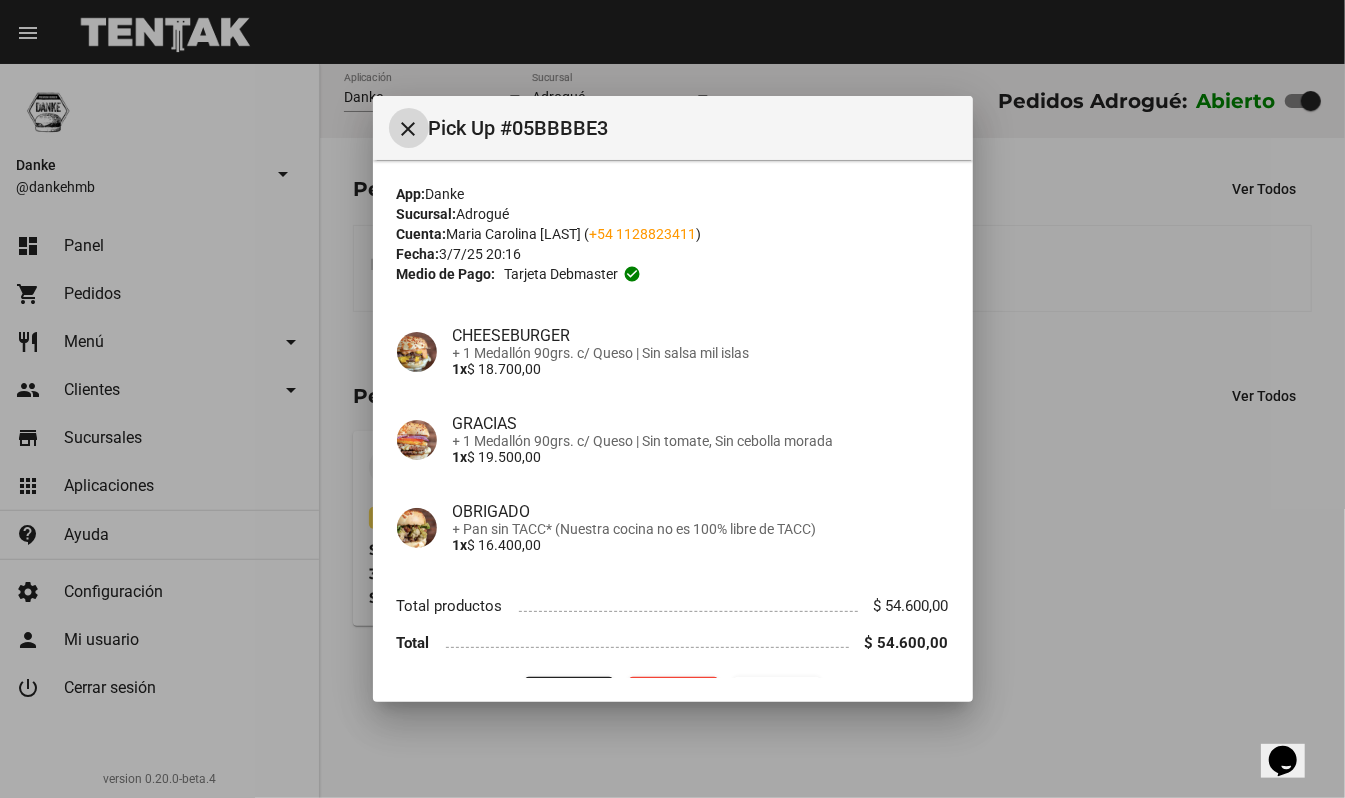 click at bounding box center (672, 399) 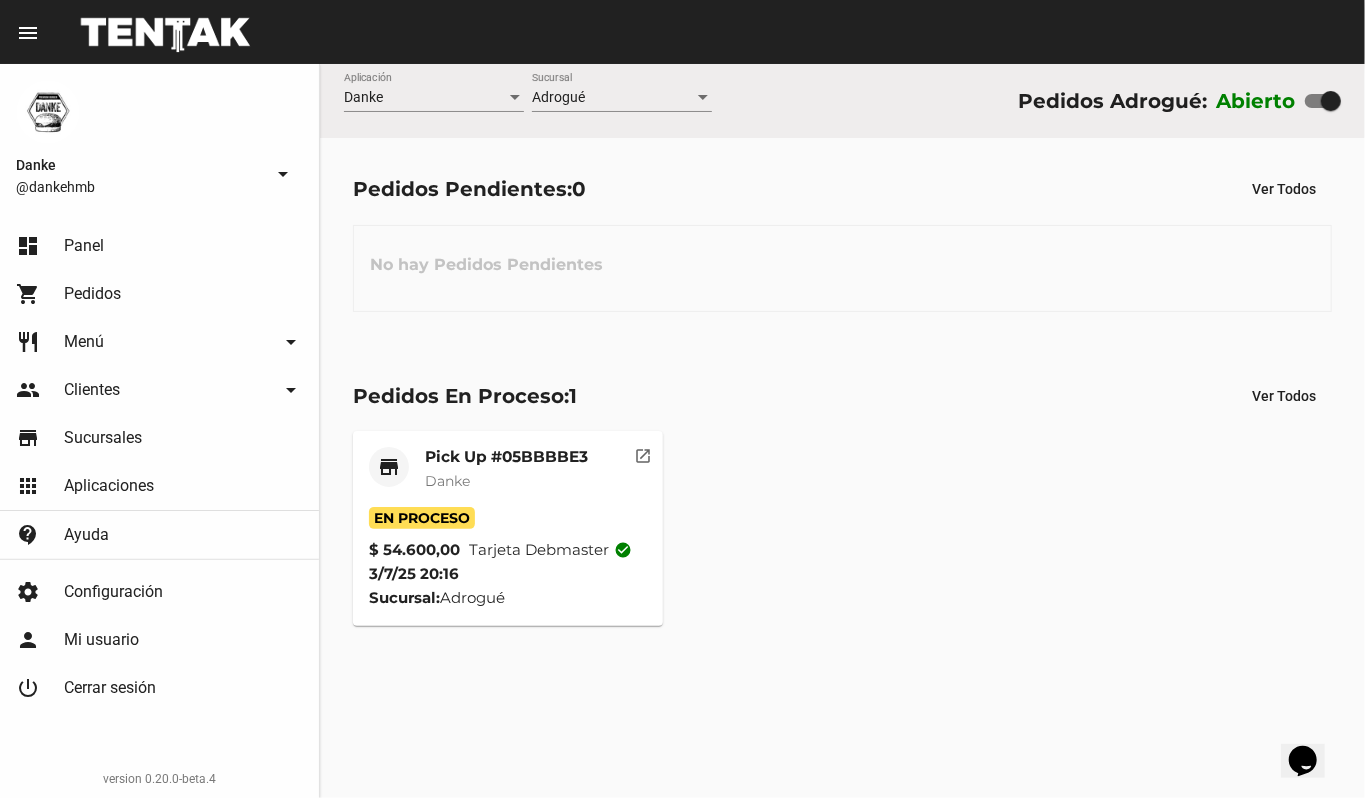 click on "Pick Up #05BBBBE3" at bounding box center [506, 457] 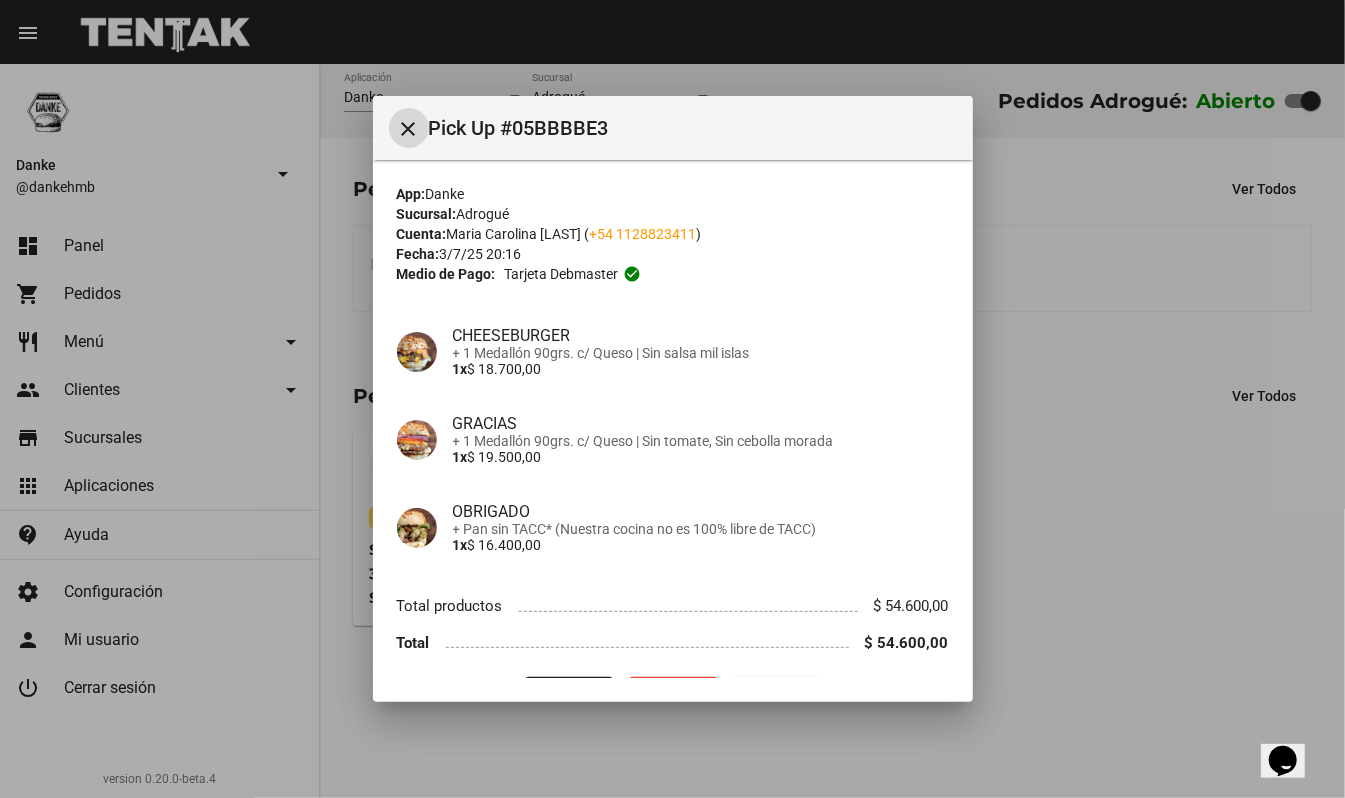 scroll, scrollTop: 50, scrollLeft: 0, axis: vertical 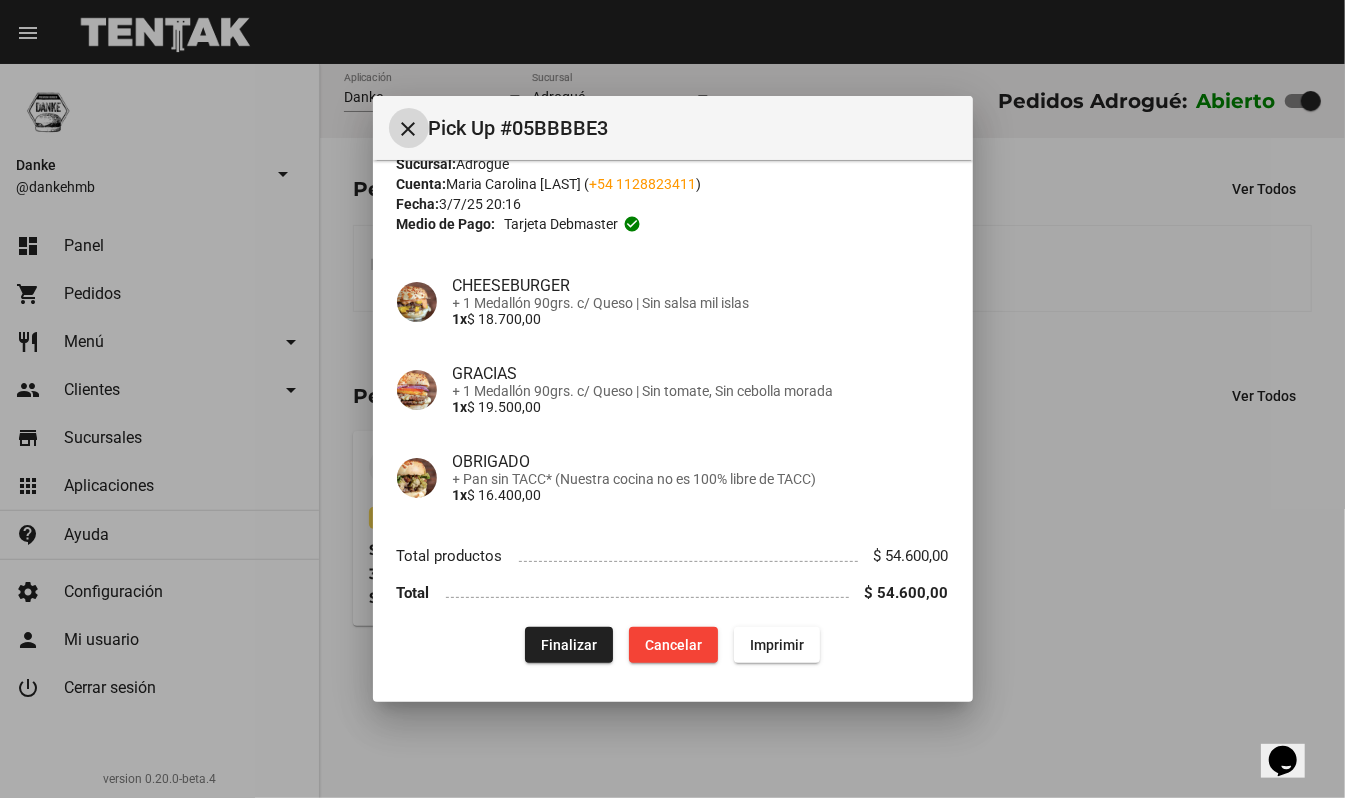 click on "Finalizar" at bounding box center [569, 645] 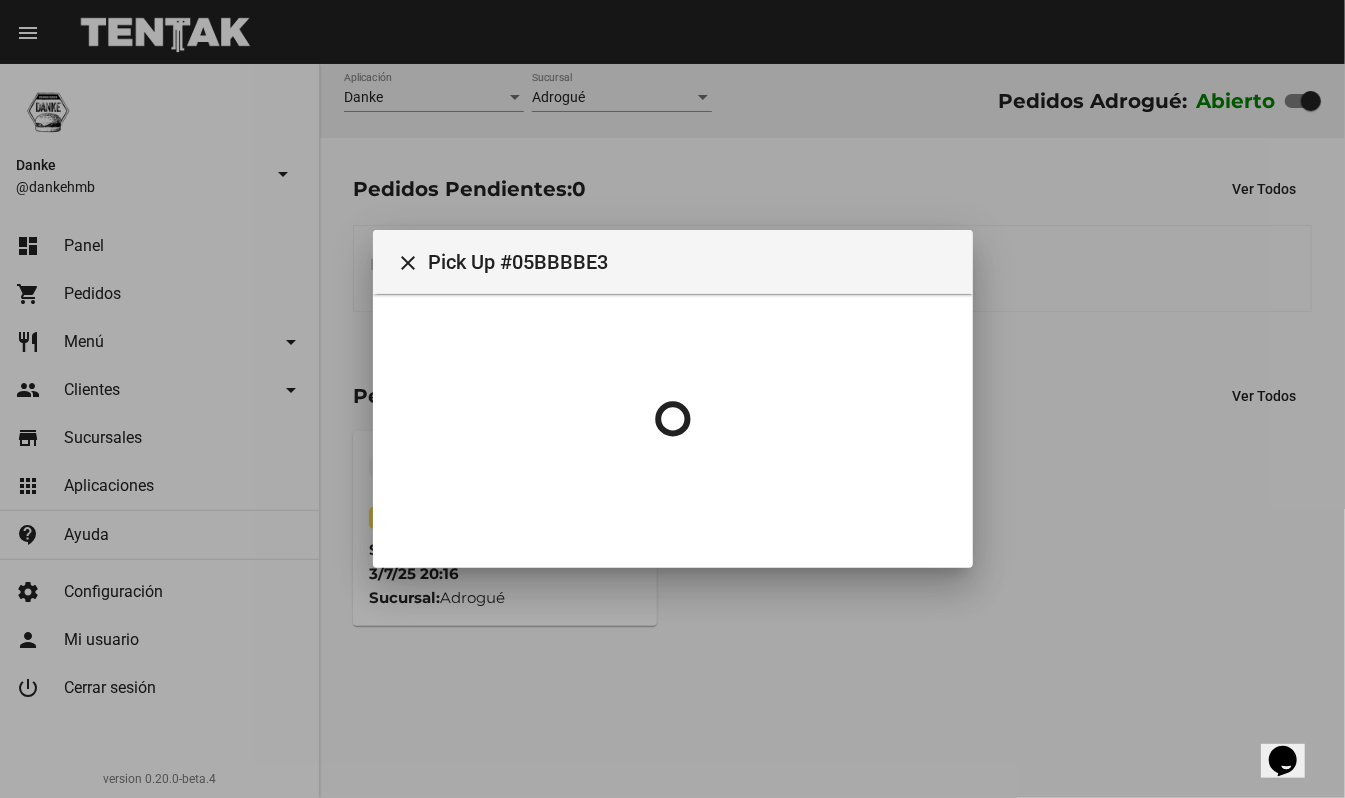 scroll, scrollTop: 0, scrollLeft: 0, axis: both 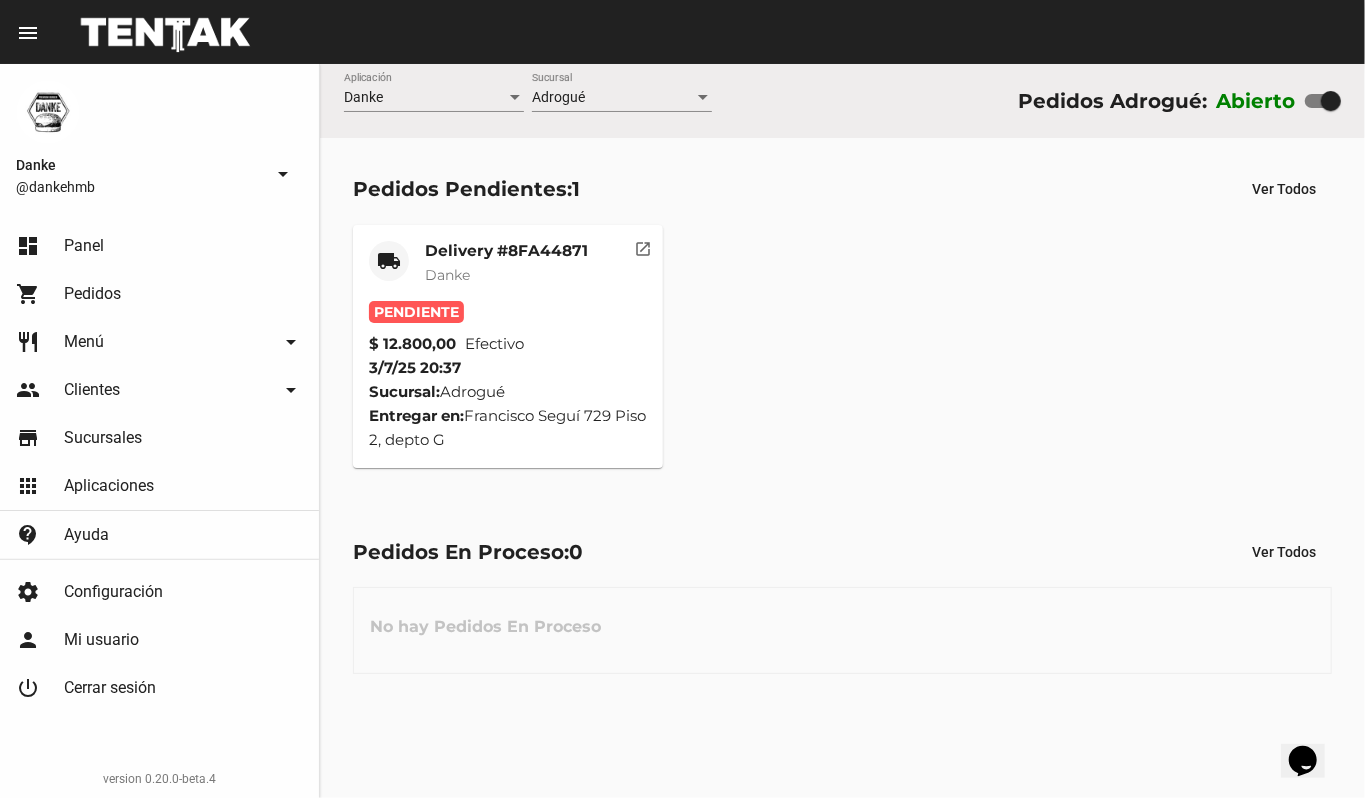 click on "Danke" at bounding box center [447, 275] 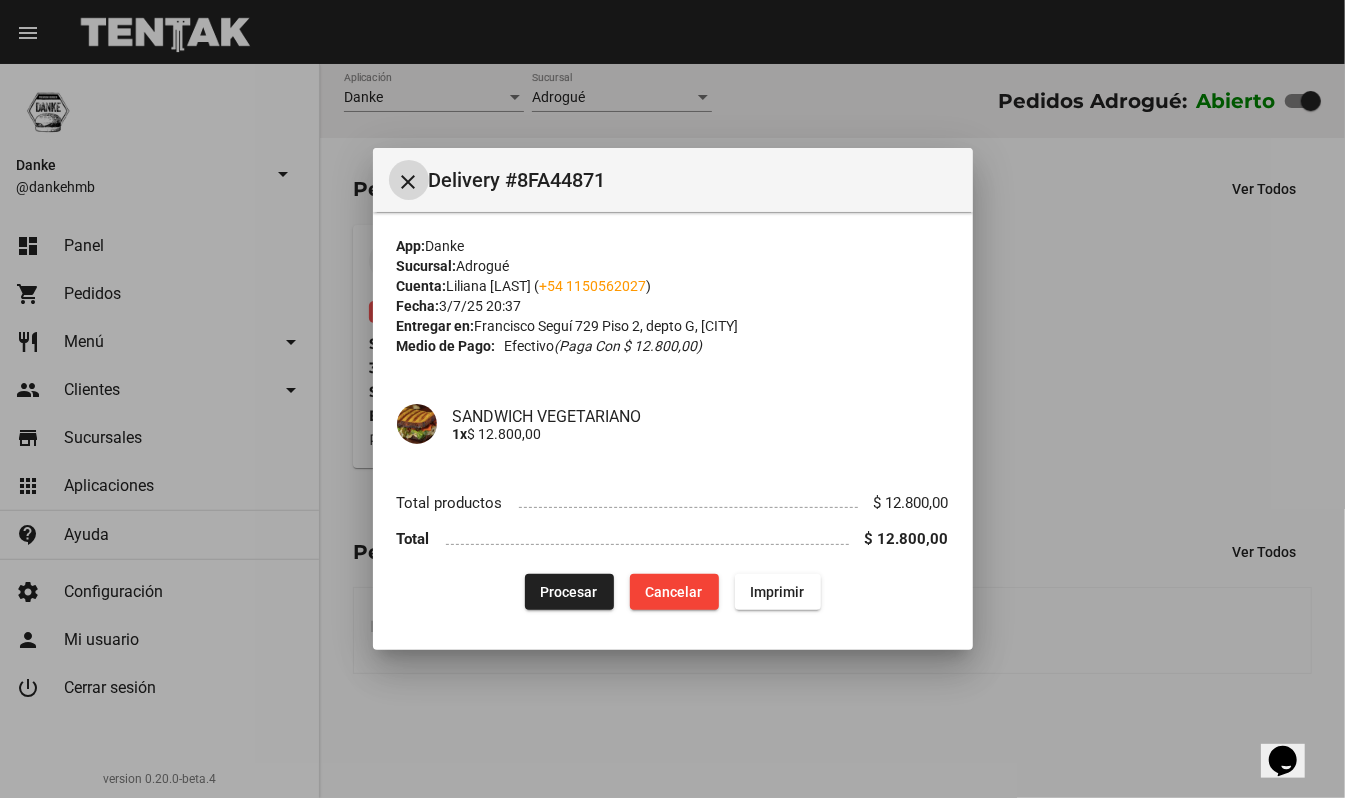 type 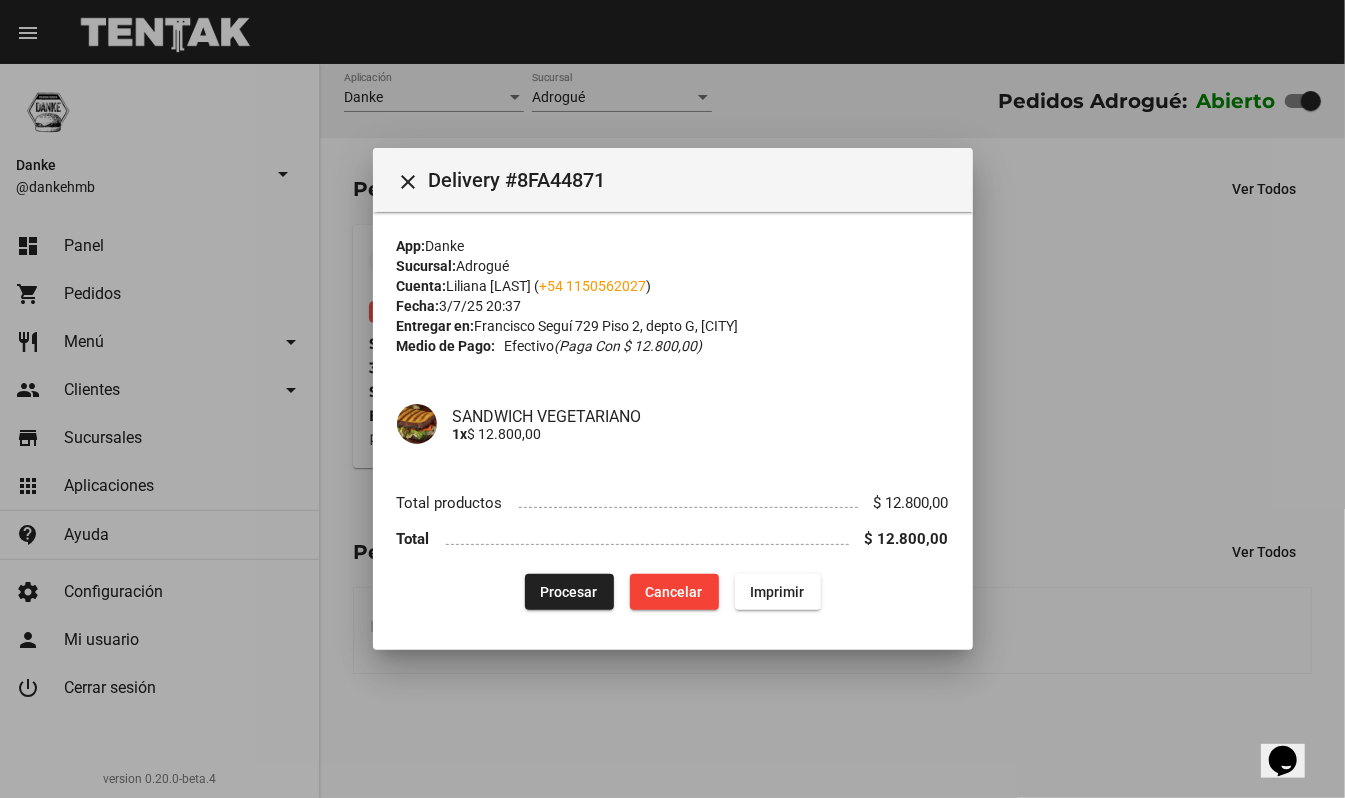 click on "Procesar" at bounding box center (569, 592) 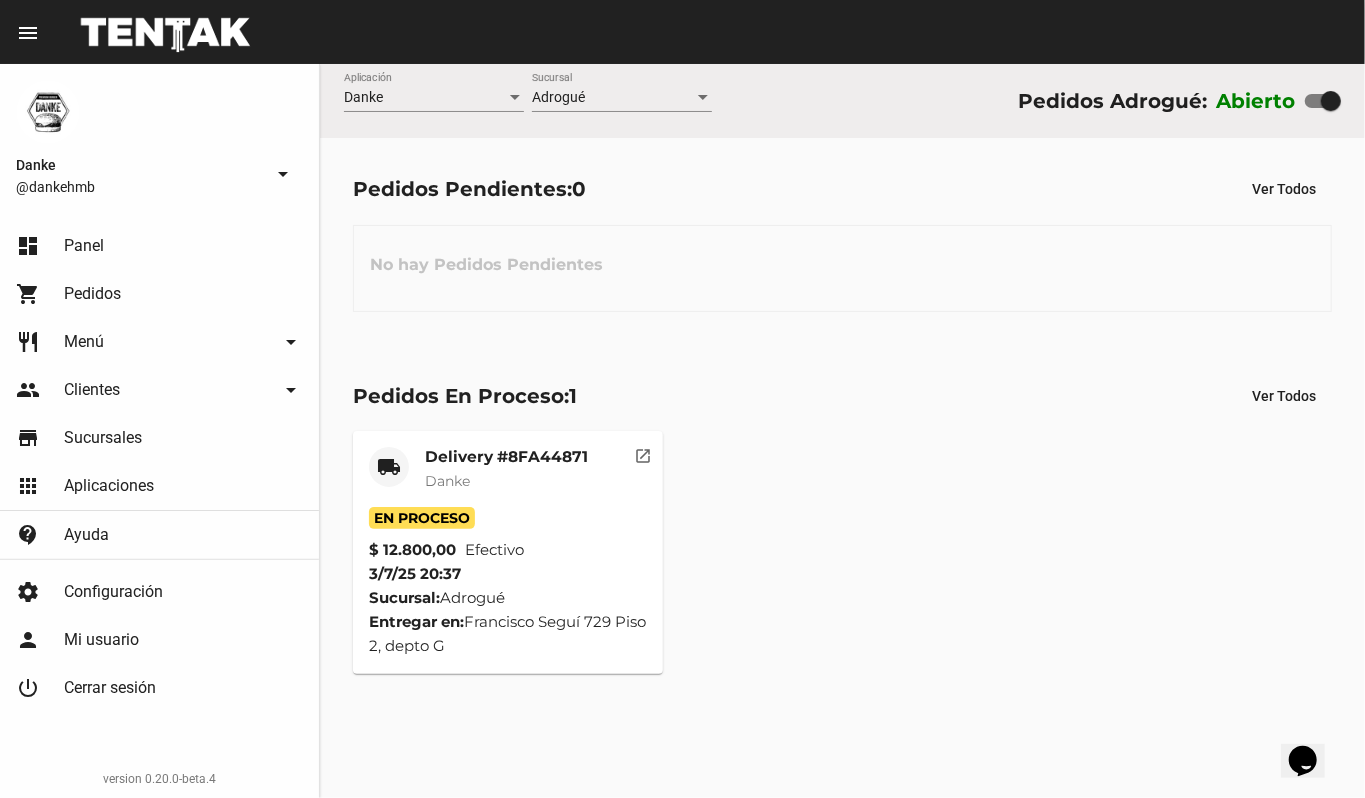 click on "Delivery #8FA44871" at bounding box center (506, 457) 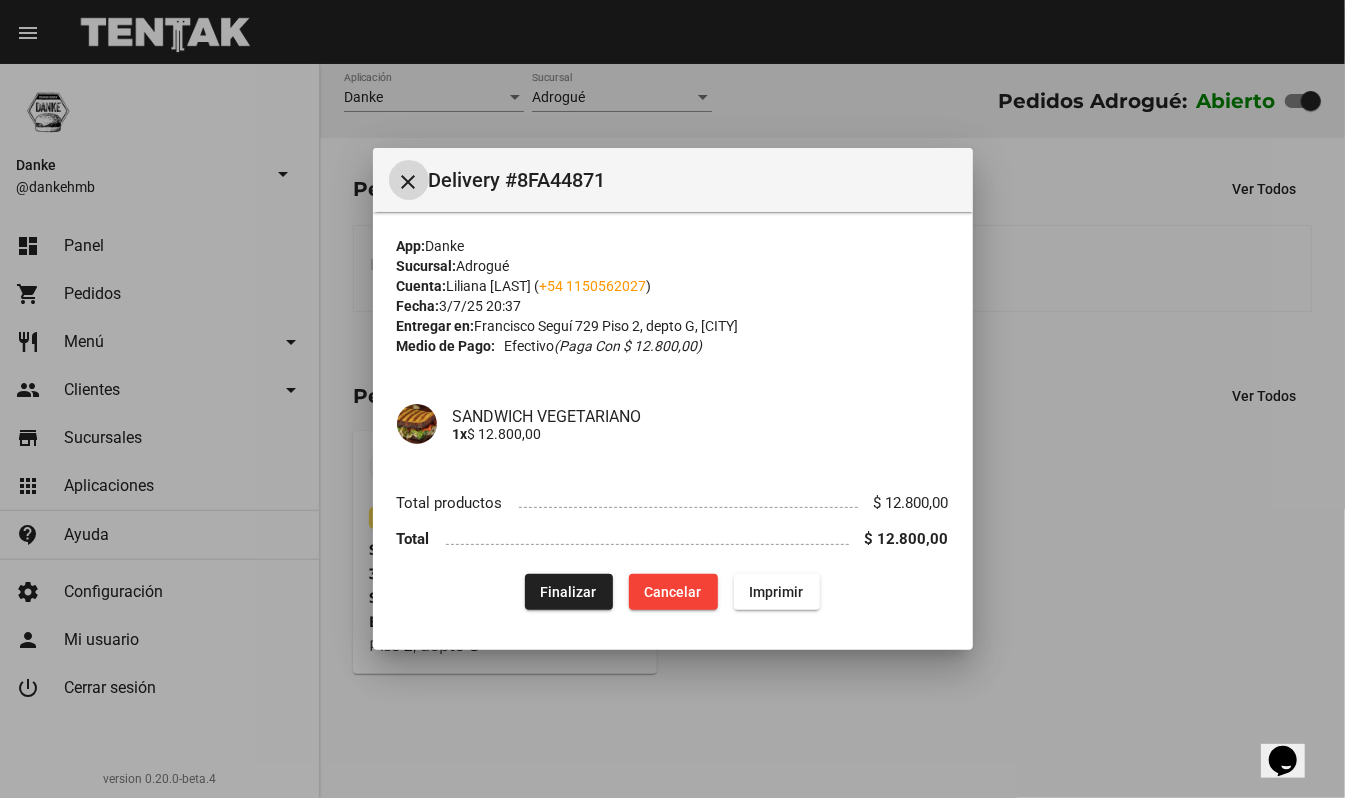 click on "Finalizar" at bounding box center [569, 592] 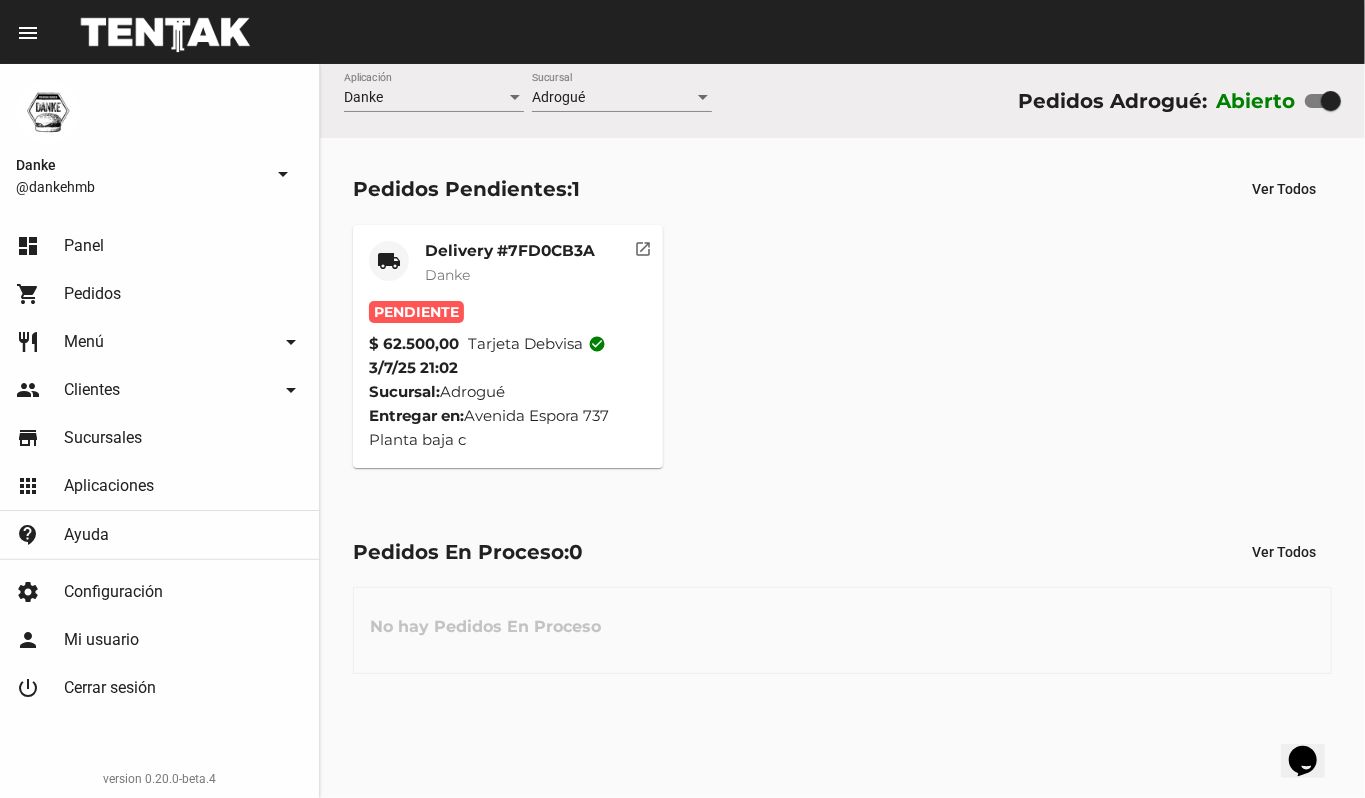 click on "Danke" at bounding box center (510, 275) 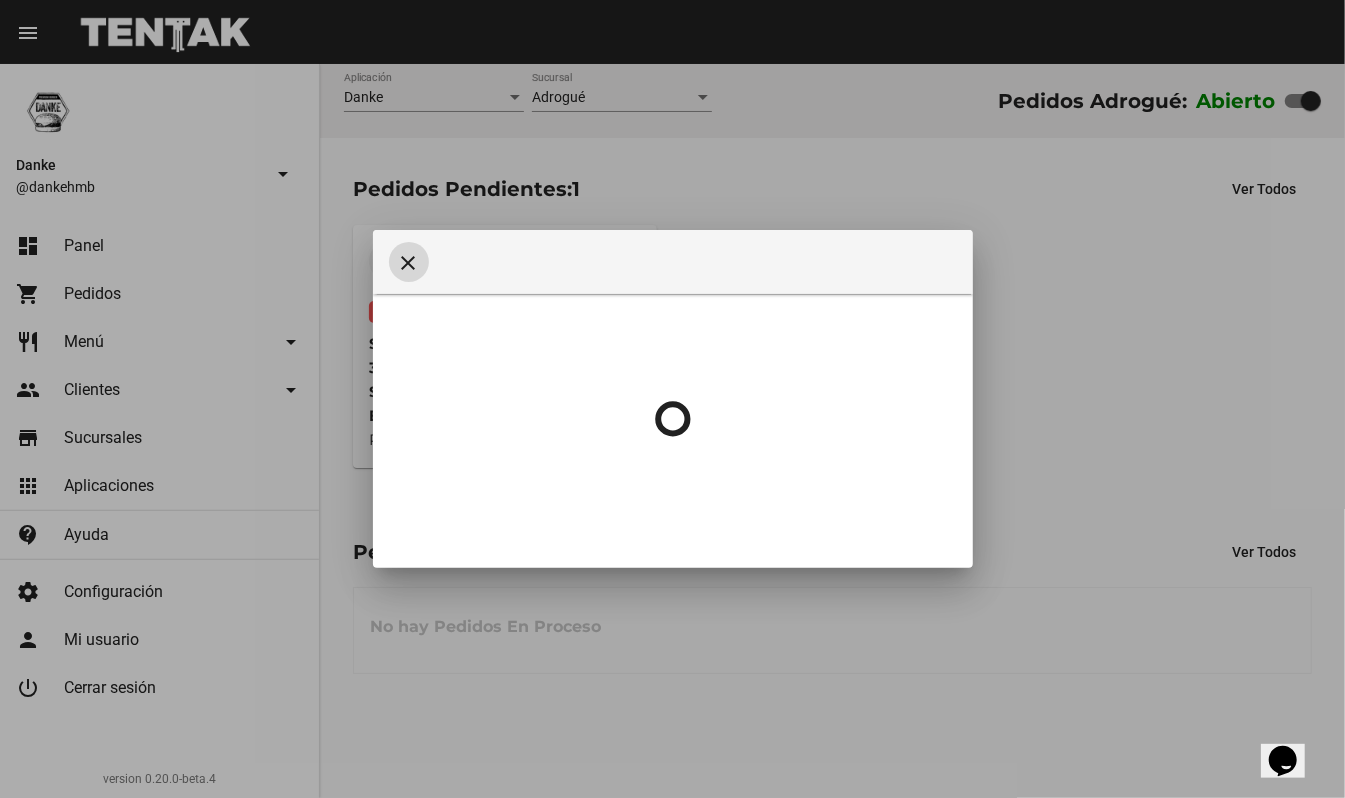 type 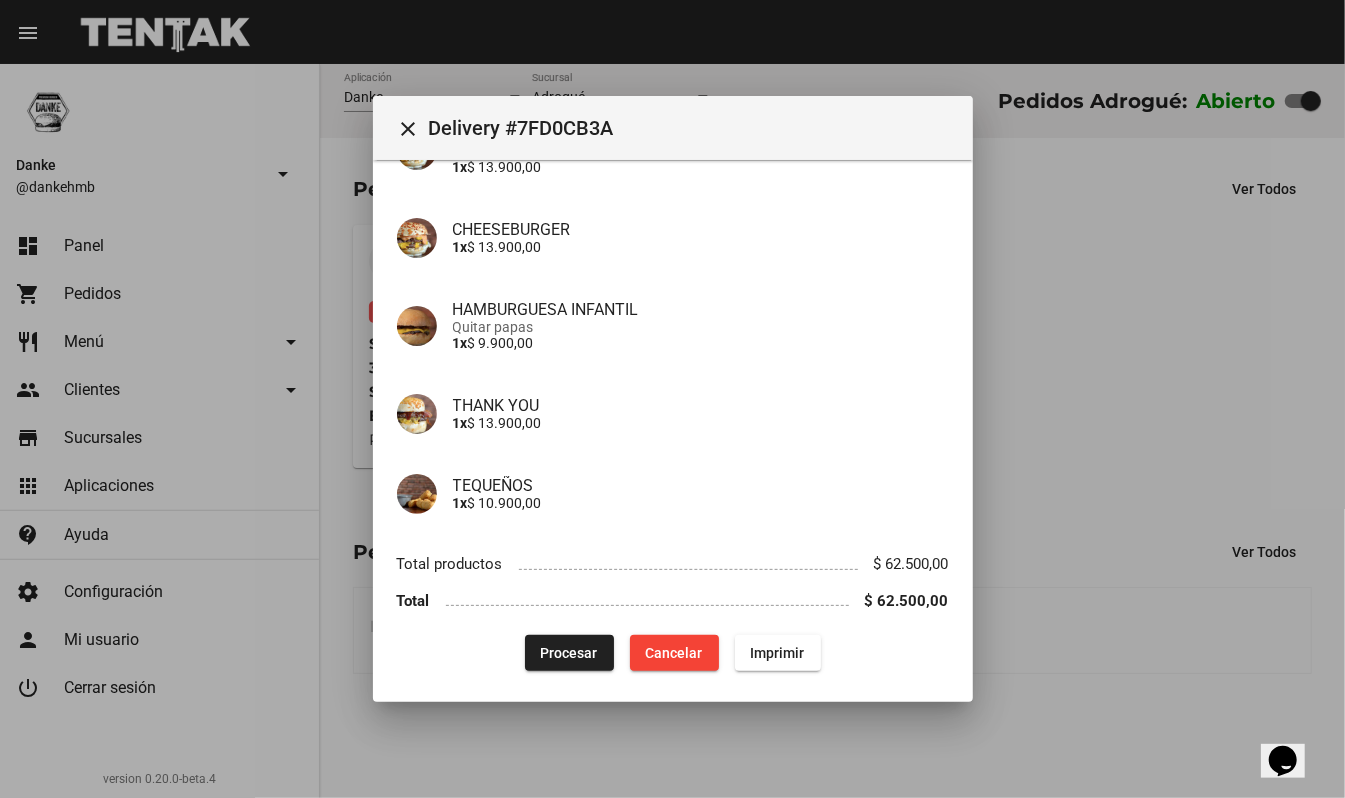 scroll, scrollTop: 230, scrollLeft: 0, axis: vertical 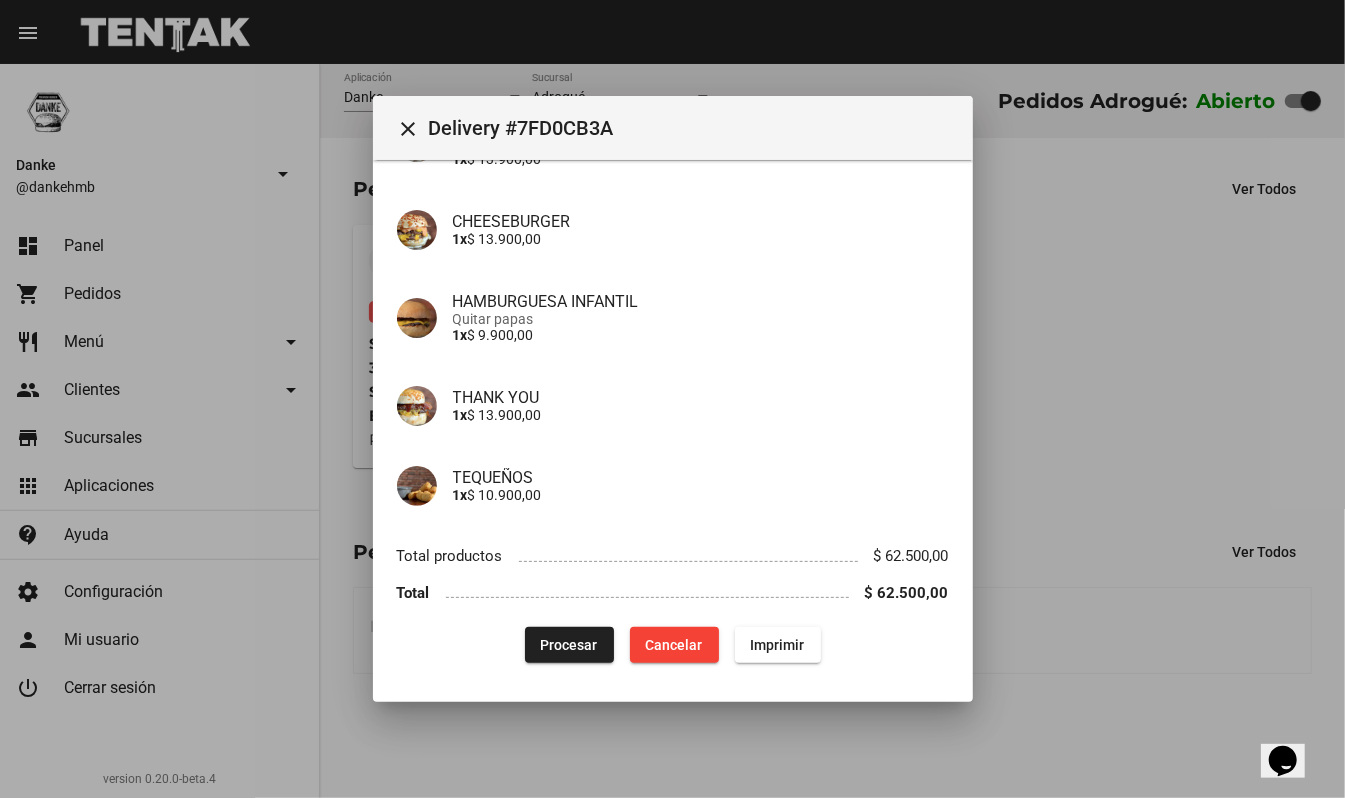 click on "Procesar" at bounding box center (569, 645) 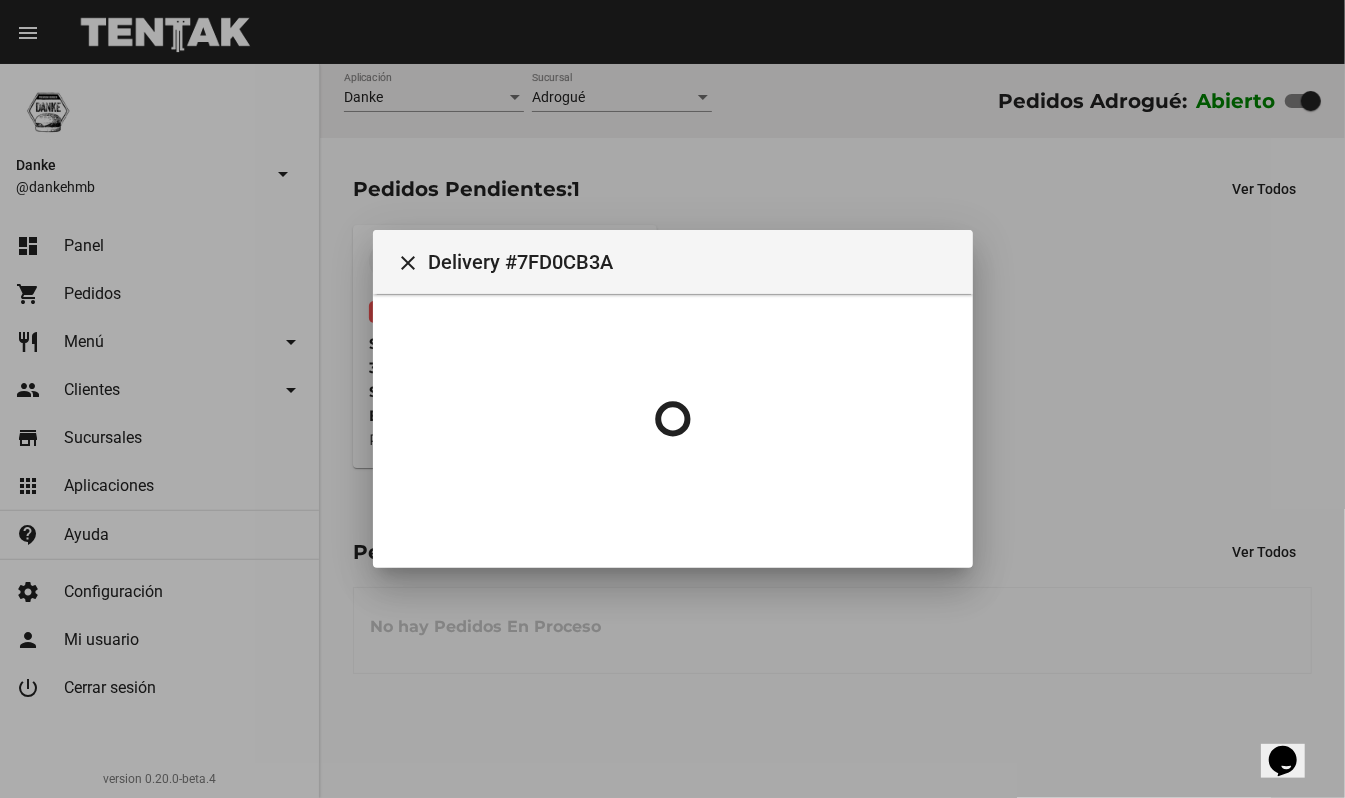 scroll, scrollTop: 0, scrollLeft: 0, axis: both 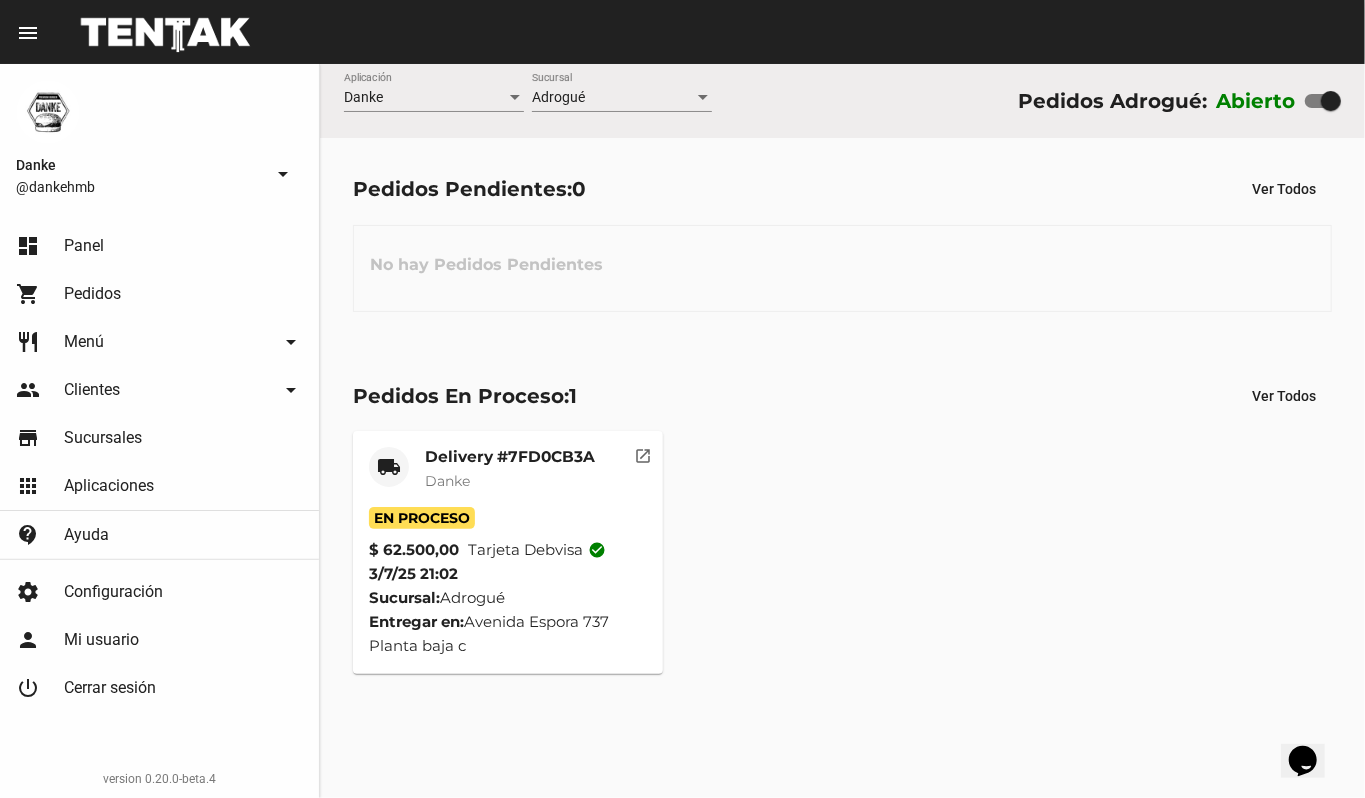 click on "Danke" at bounding box center [447, 481] 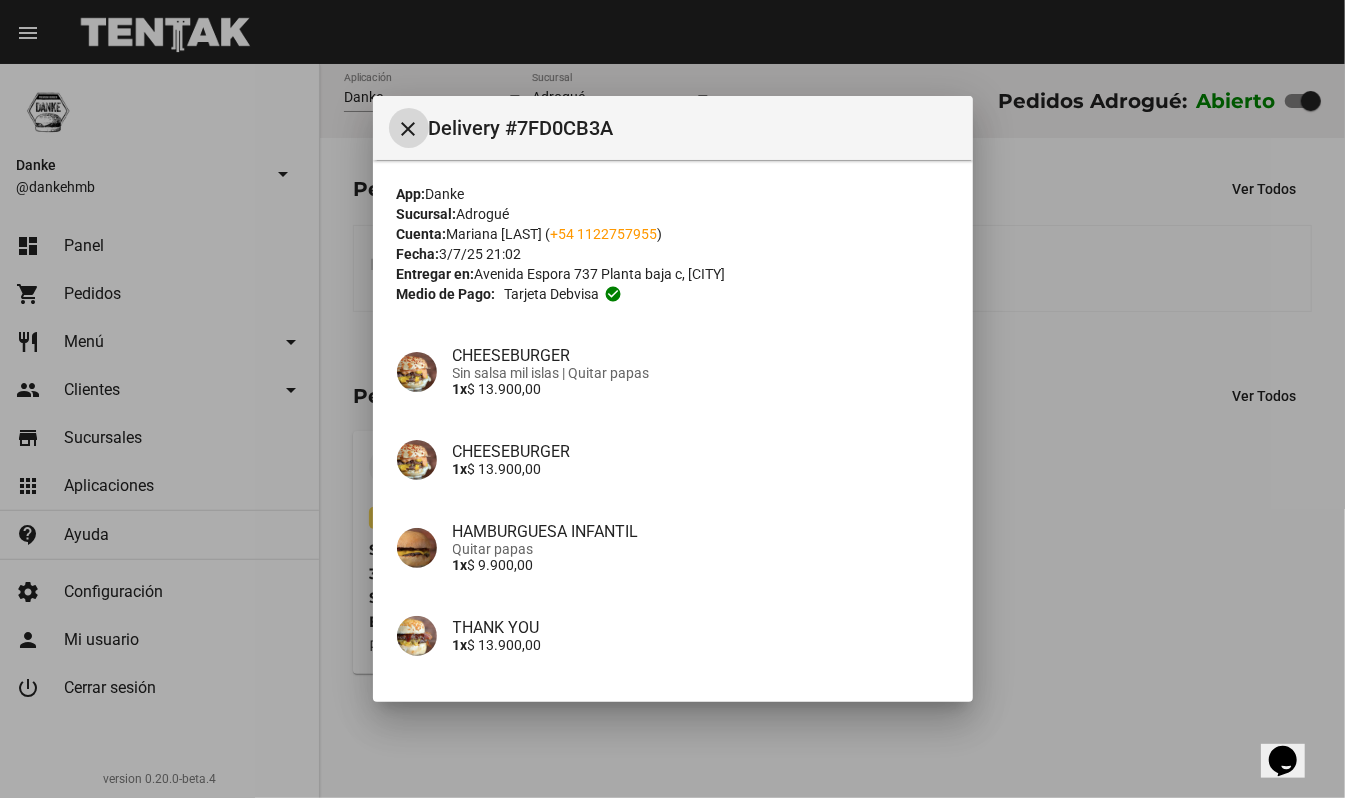 click on "App:  Danke  Sucursal:  Adrogué  Cuenta:  Mariana  Amichetti ( +54 1122757955 )  Fecha:  3/7/25 21:02  Entregar en:  Avenida Espora 737 Planta baja c, Adrogué  Medio de Pago: Tarjeta debvisa  check_circle CHEESEBURGER Sin salsa mil islas | Quitar papas 1x  $ 13.900,00 CHEESEBURGER 1x  $ 13.900,00 HAMBURGUESA INFANTIL Quitar papas 1x  $ 9.900,00 THANK YOU 1x  $ 13.900,00 TEQUEÑOS 1x  $ 10.900,00 Total productos $ 62.500,00 Total $ 62.500,00  Finalizar  Cancelar Imprimir" at bounding box center [673, 419] 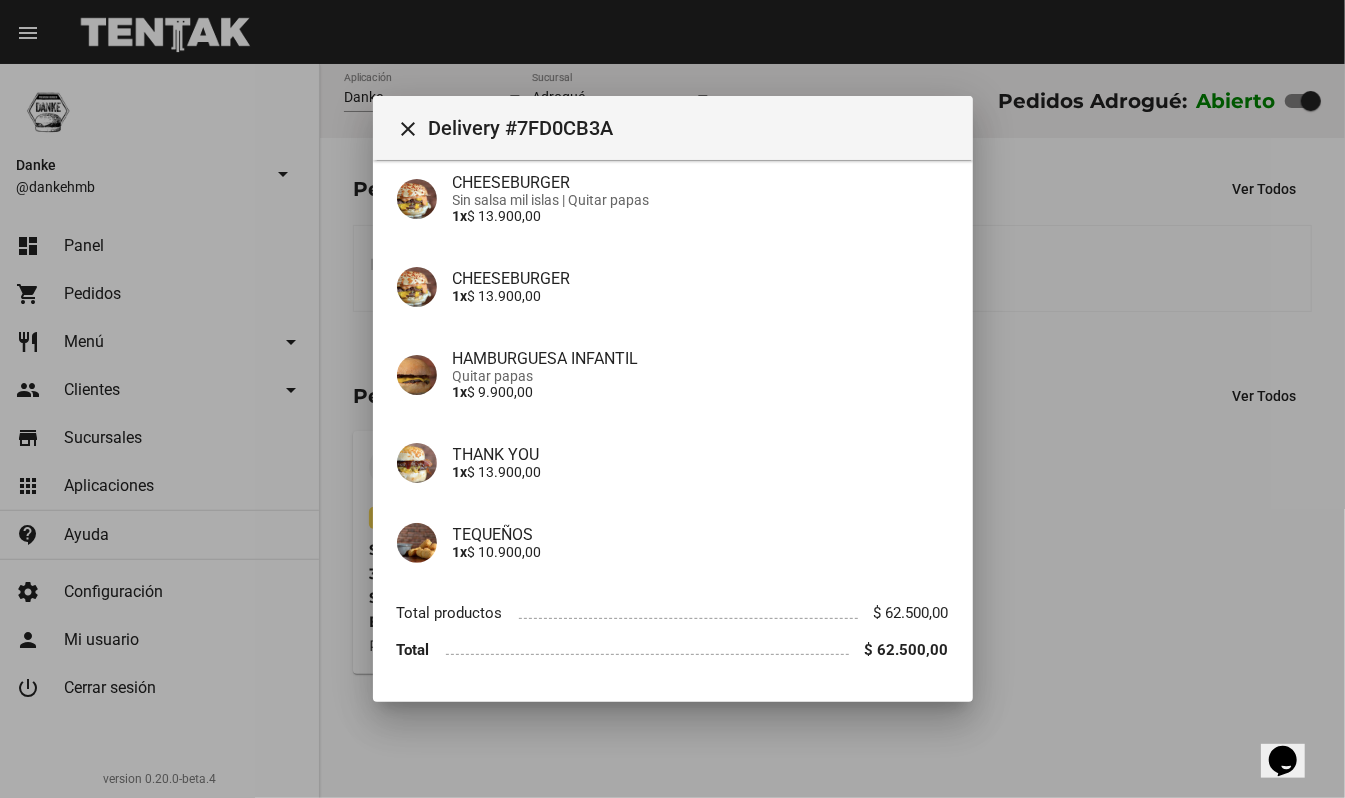 scroll, scrollTop: 230, scrollLeft: 0, axis: vertical 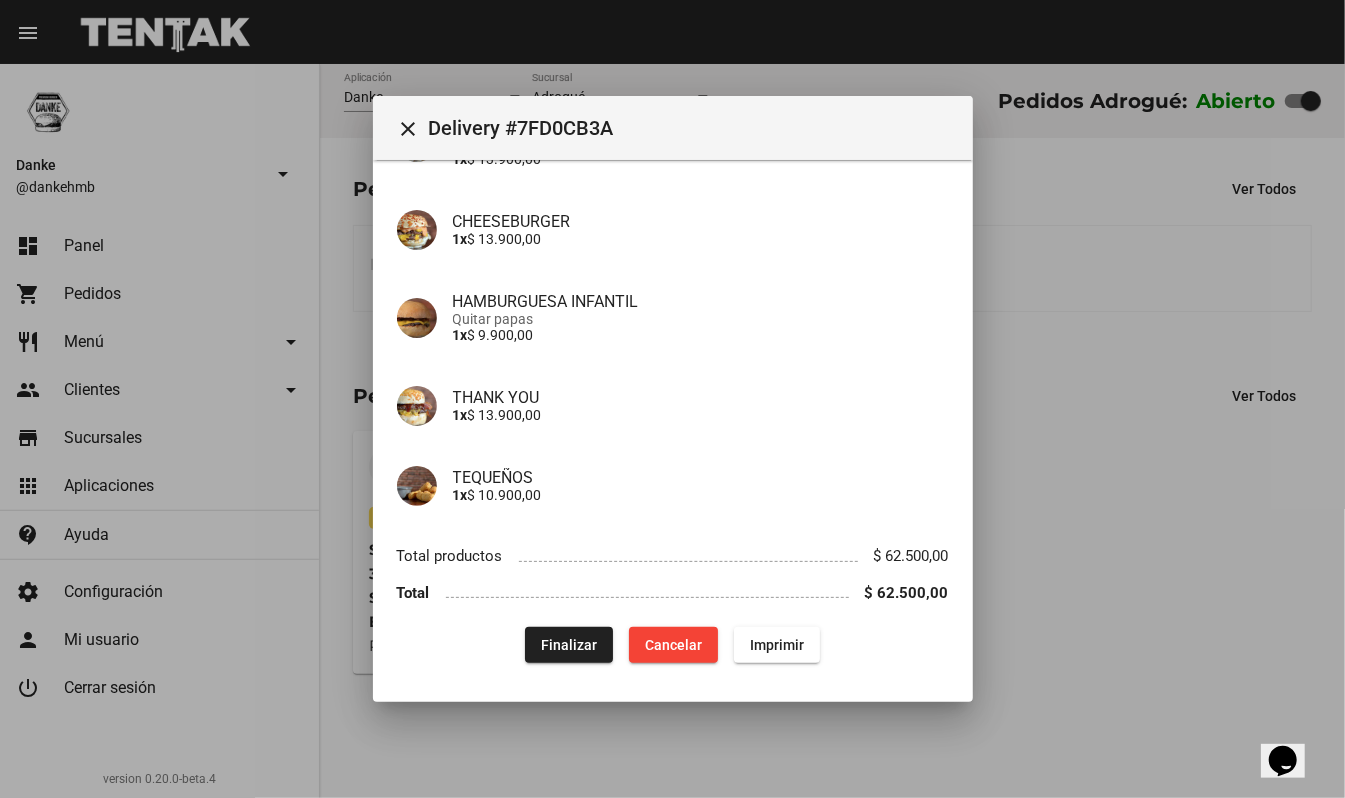 click on "Finalizar" at bounding box center (569, 645) 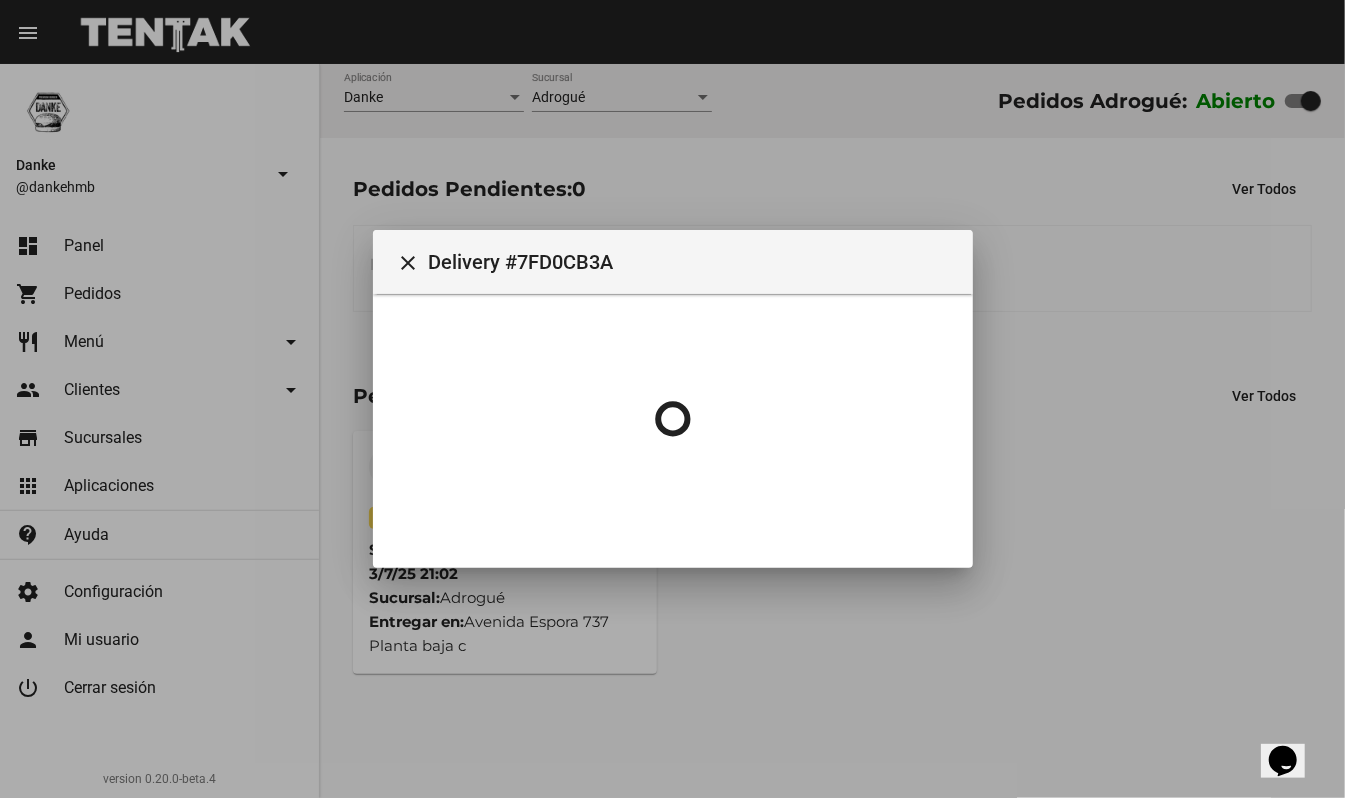 scroll, scrollTop: 0, scrollLeft: 0, axis: both 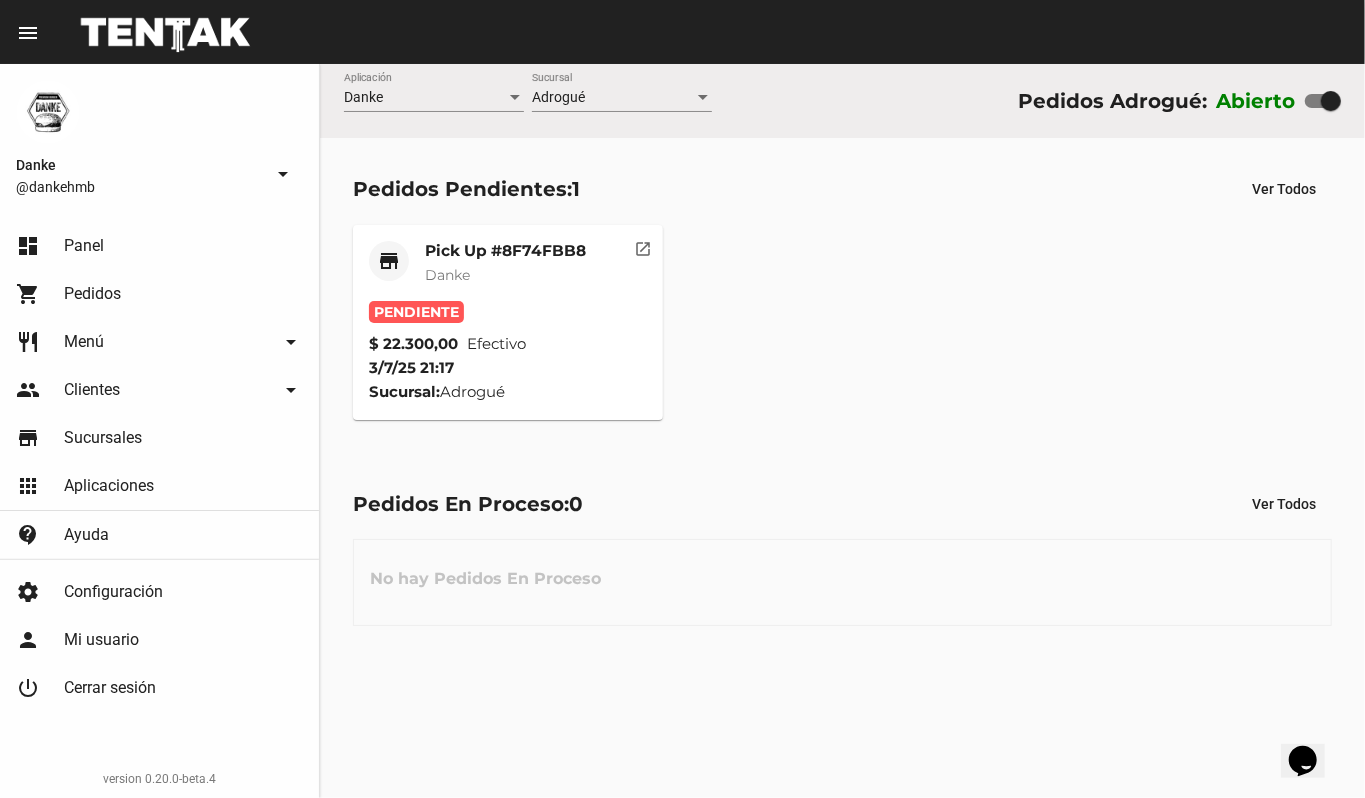 click on "Pick Up #8F74FBB8" at bounding box center (505, 251) 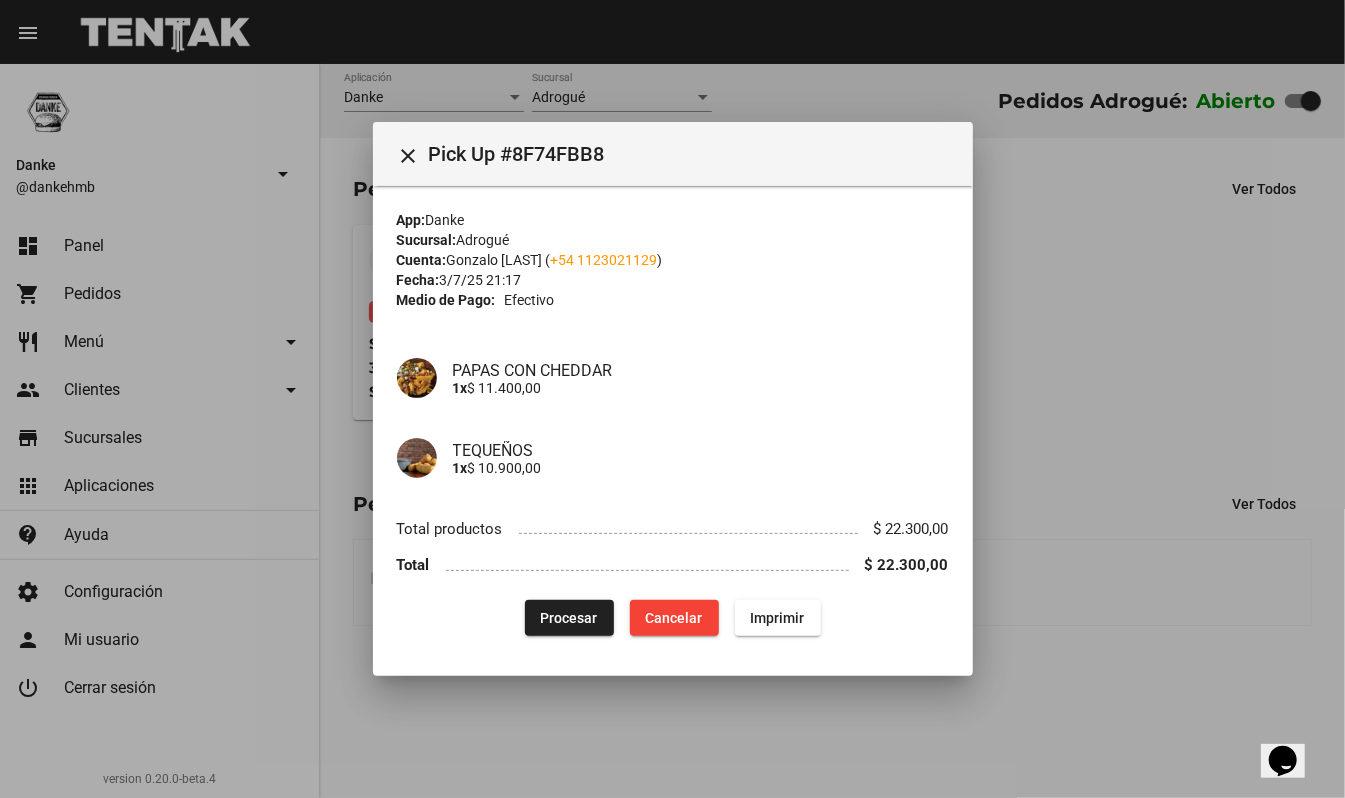 type 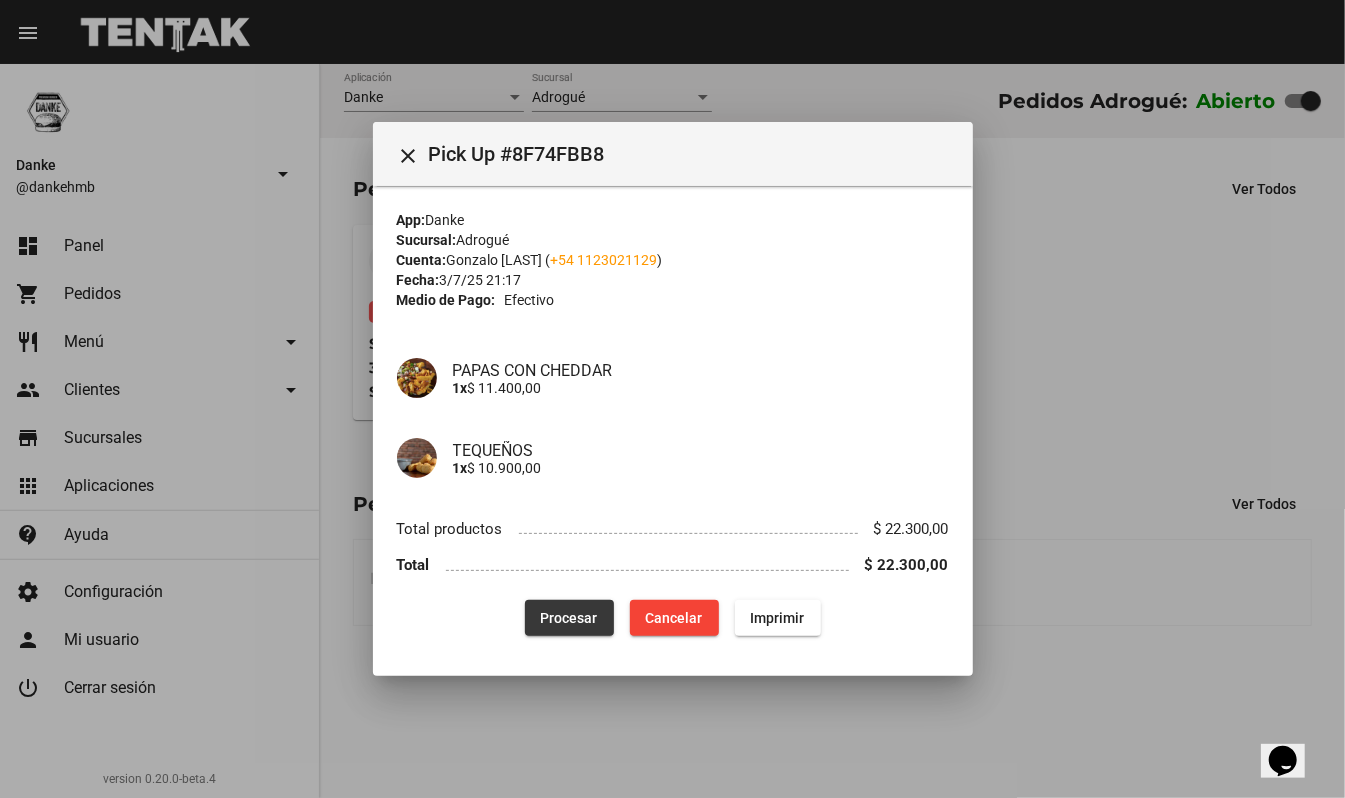 click on "Procesar" at bounding box center [569, 618] 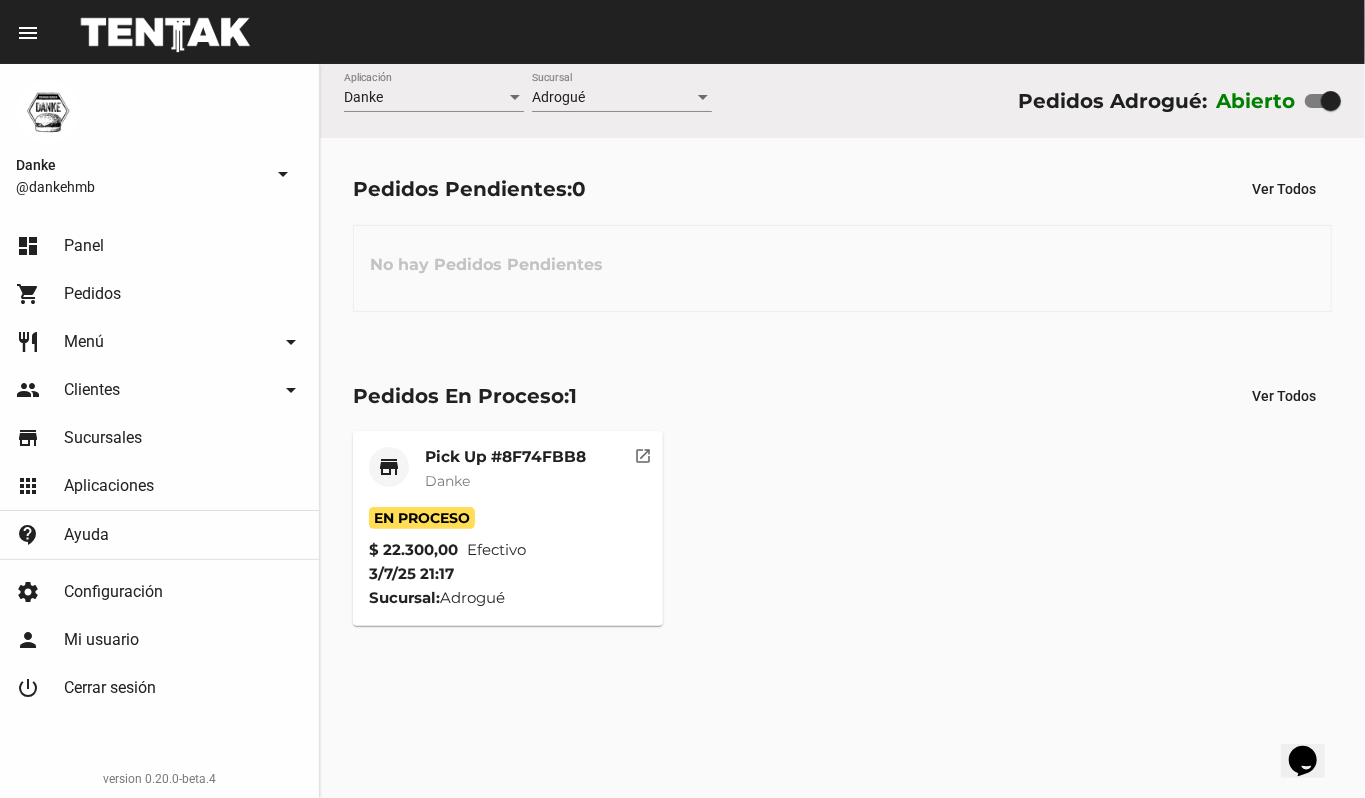 click on "Danke" at bounding box center [505, 481] 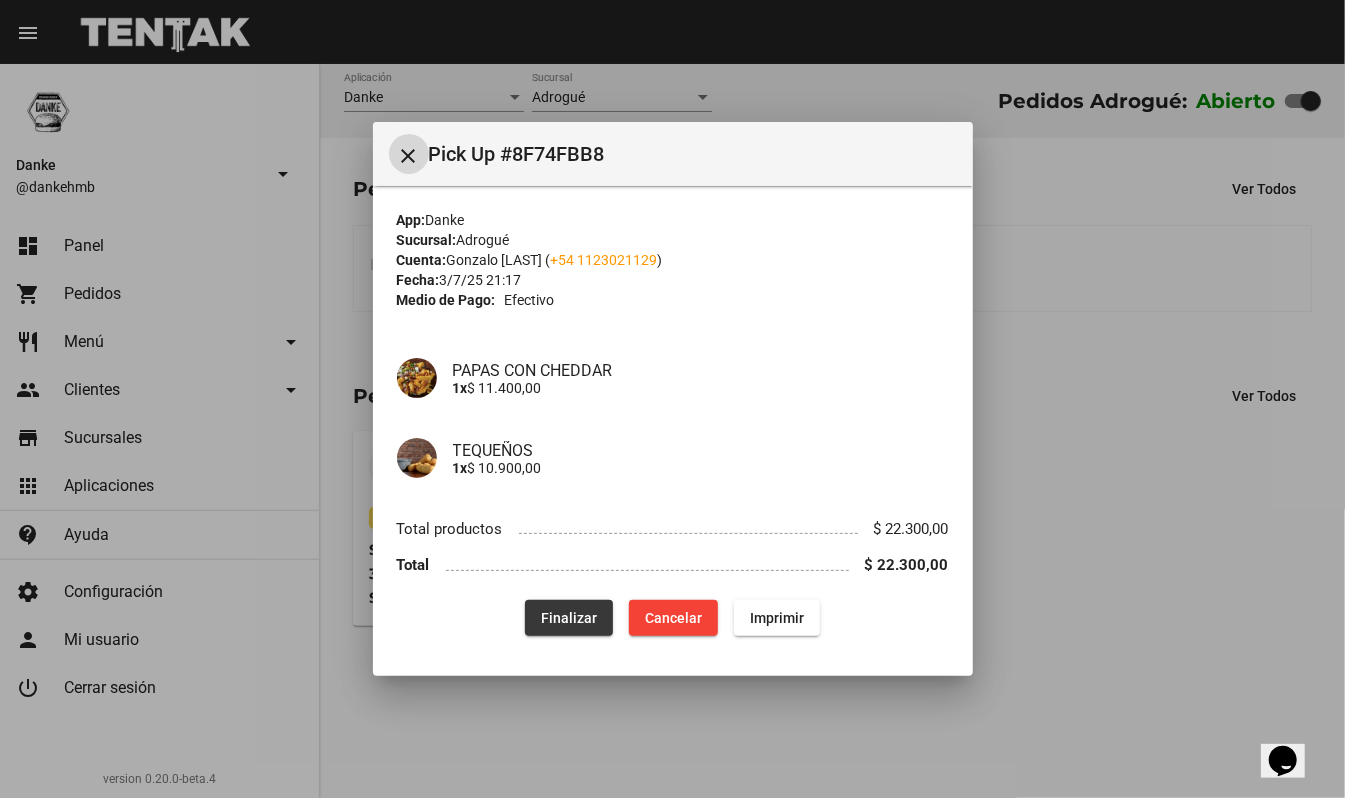 click on "Finalizar" at bounding box center (569, 618) 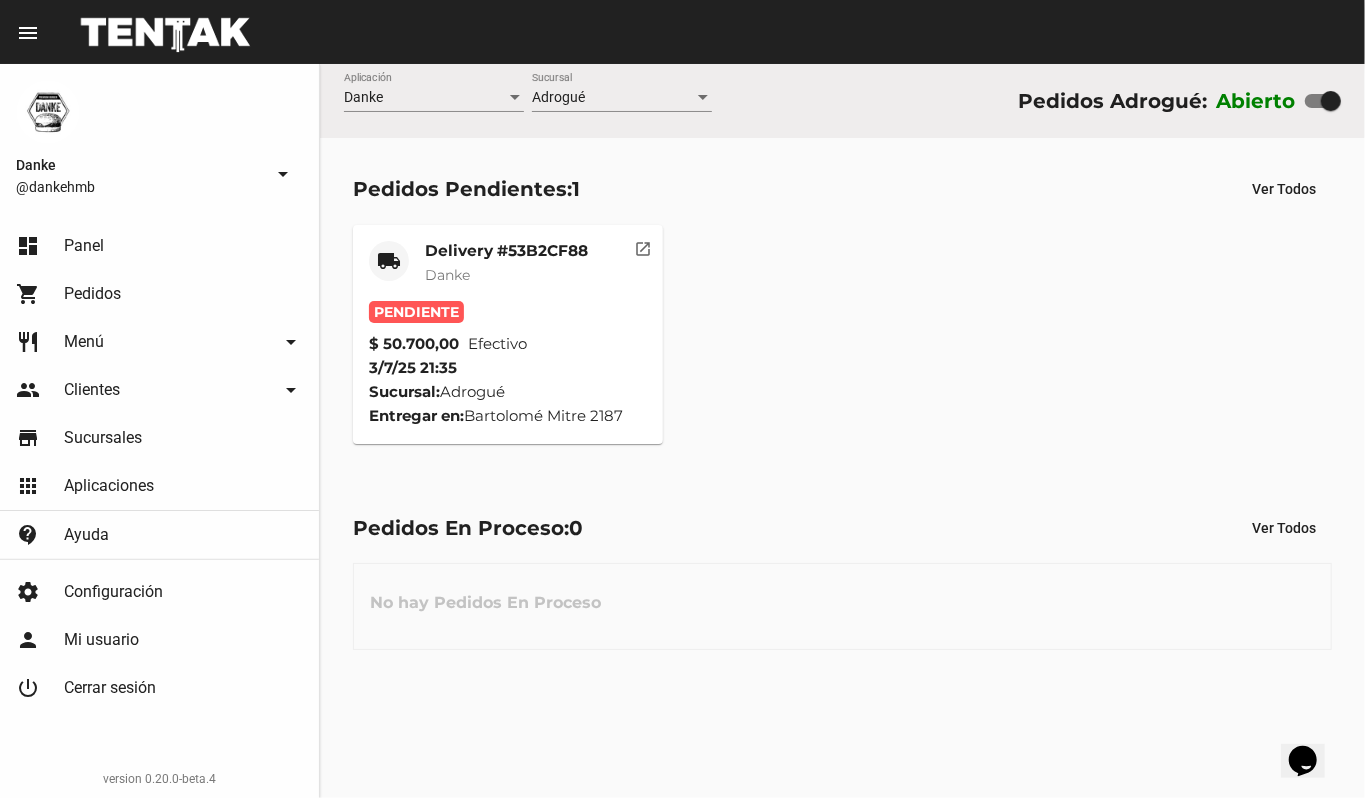 click on "Pendiente $ 50.700,00 Efectivo  3/7/25 21:35 Sucursal:  Adrogué  Entregar en:  Bartolomé Mitre 2187" at bounding box center (508, 364) 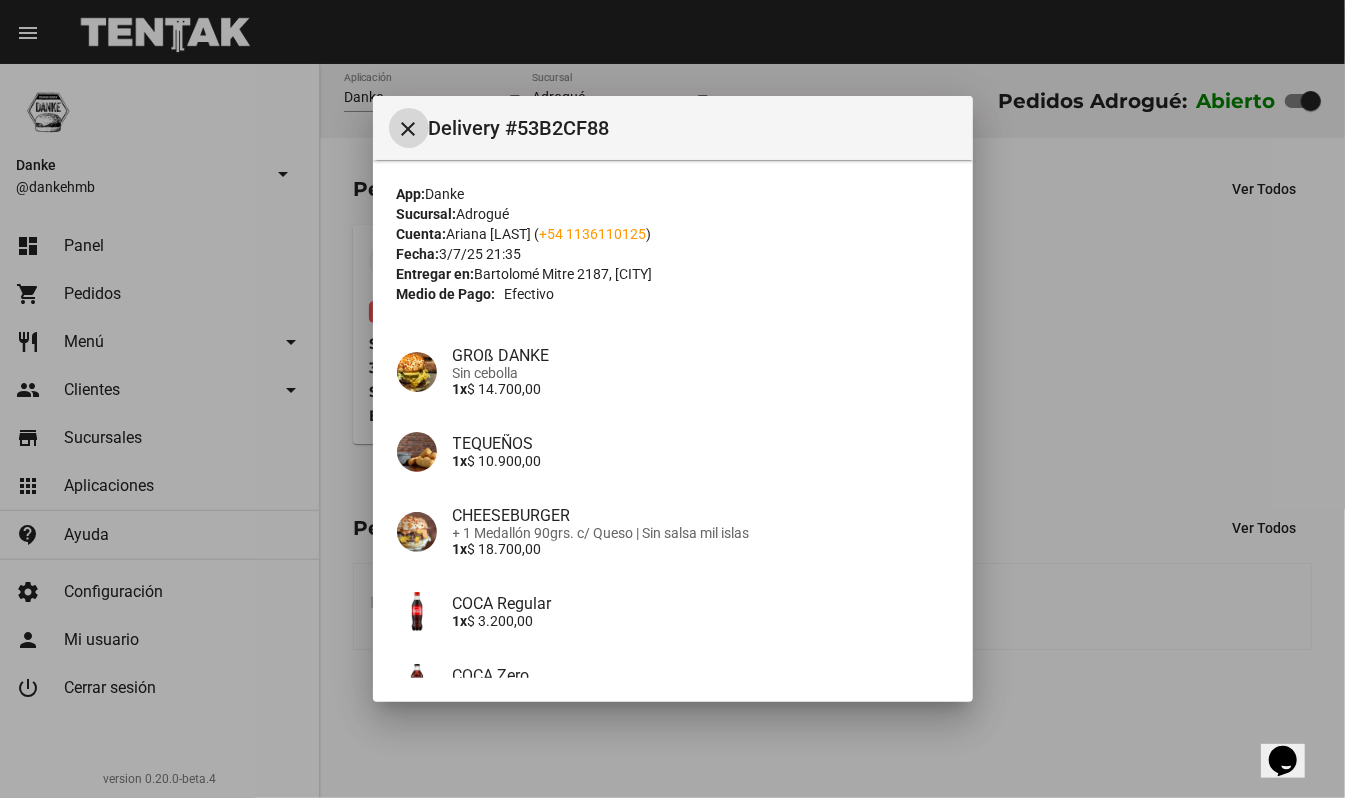 type 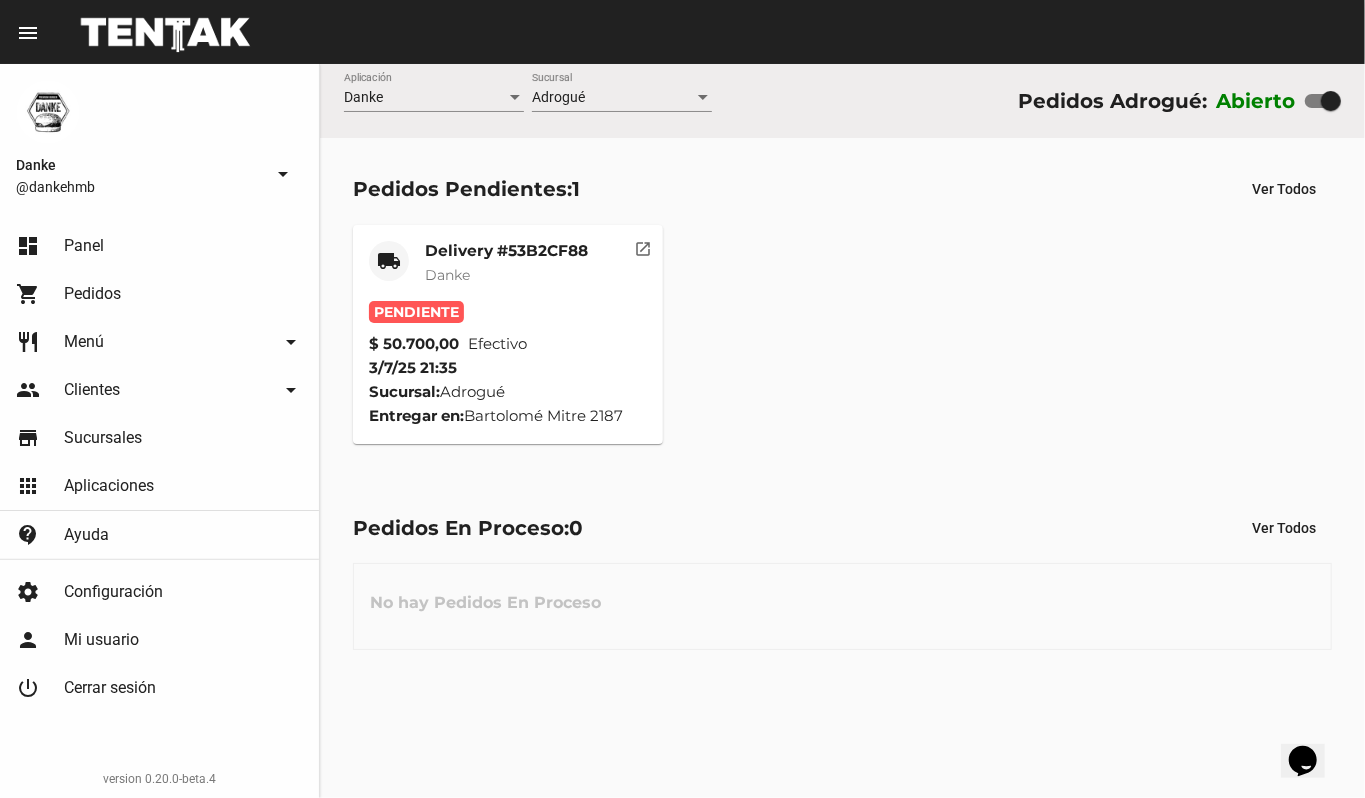 click on "Danke" at bounding box center [506, 275] 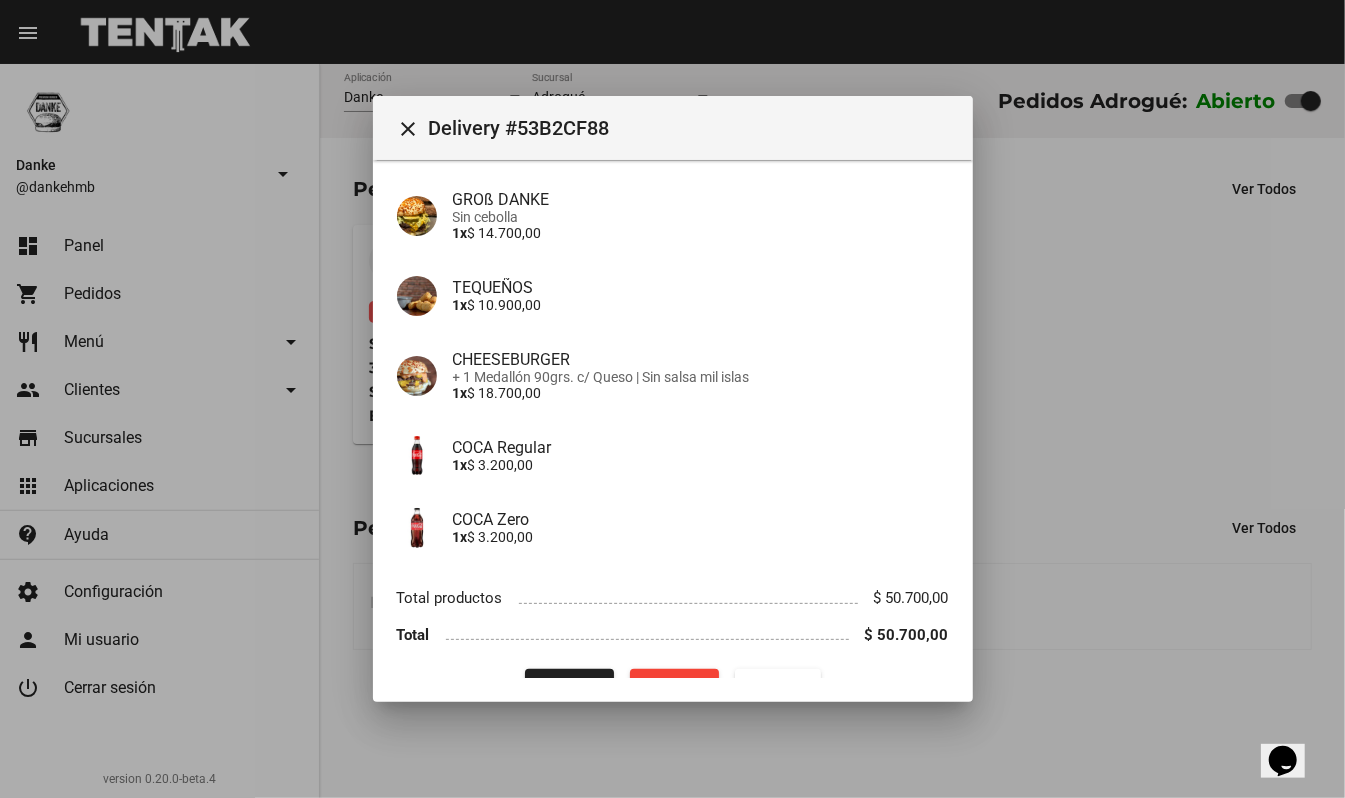 scroll, scrollTop: 198, scrollLeft: 0, axis: vertical 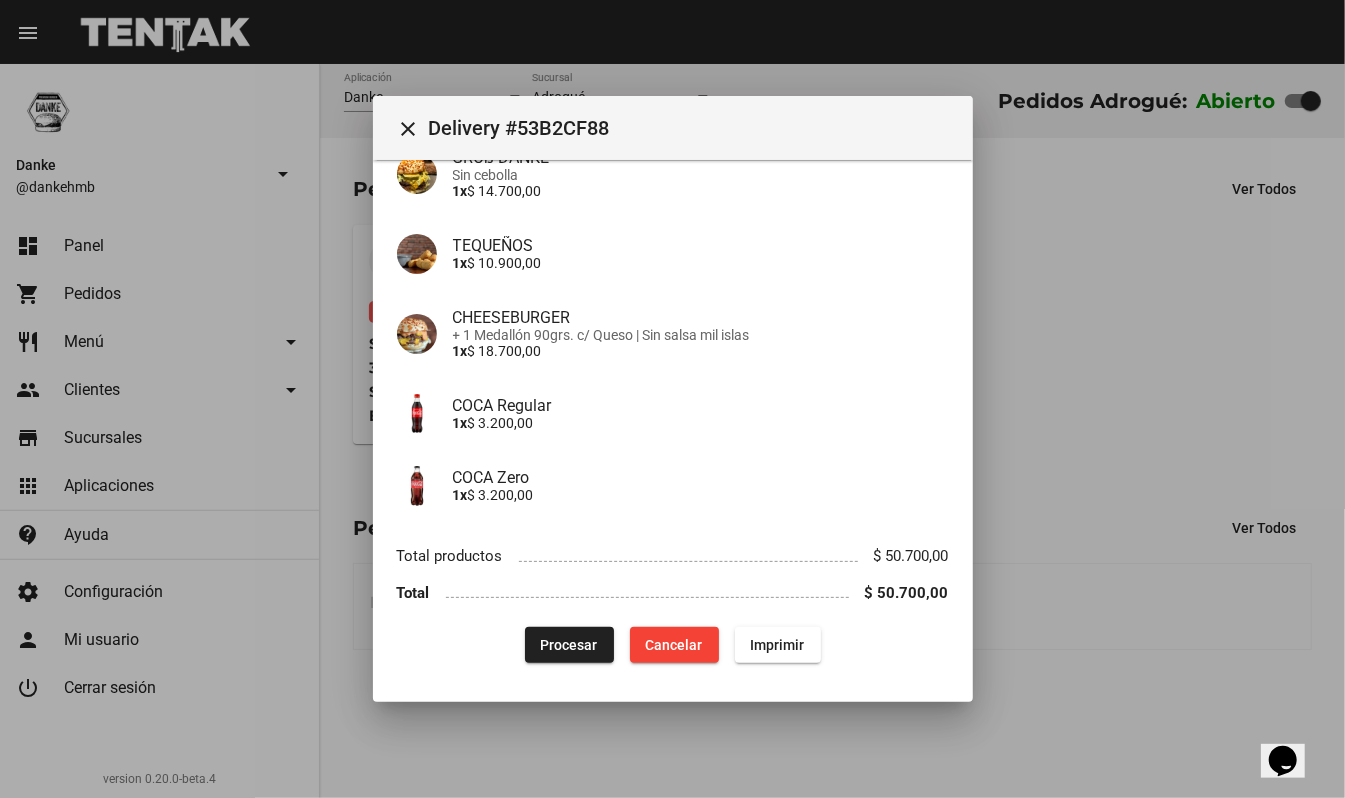 click on "Cancelar" at bounding box center (674, 645) 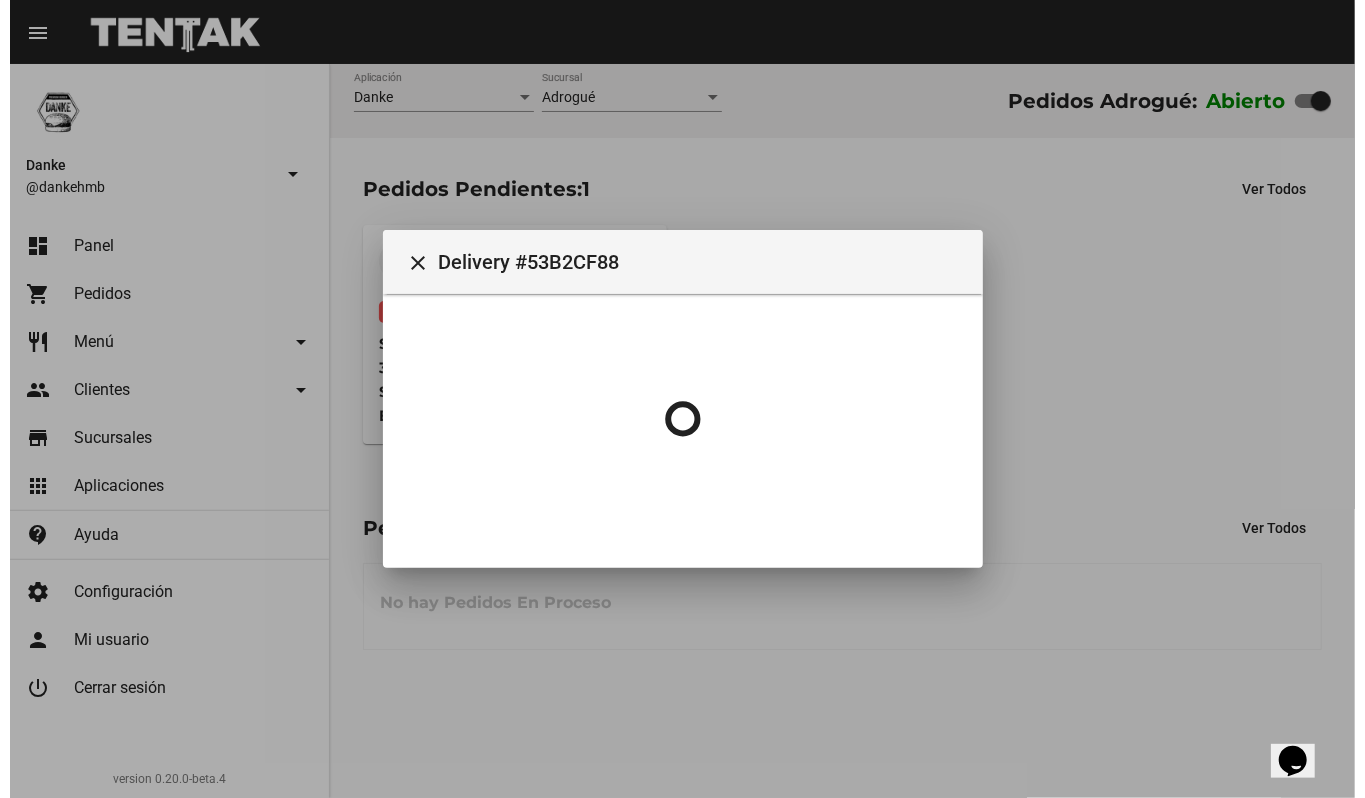 scroll, scrollTop: 0, scrollLeft: 0, axis: both 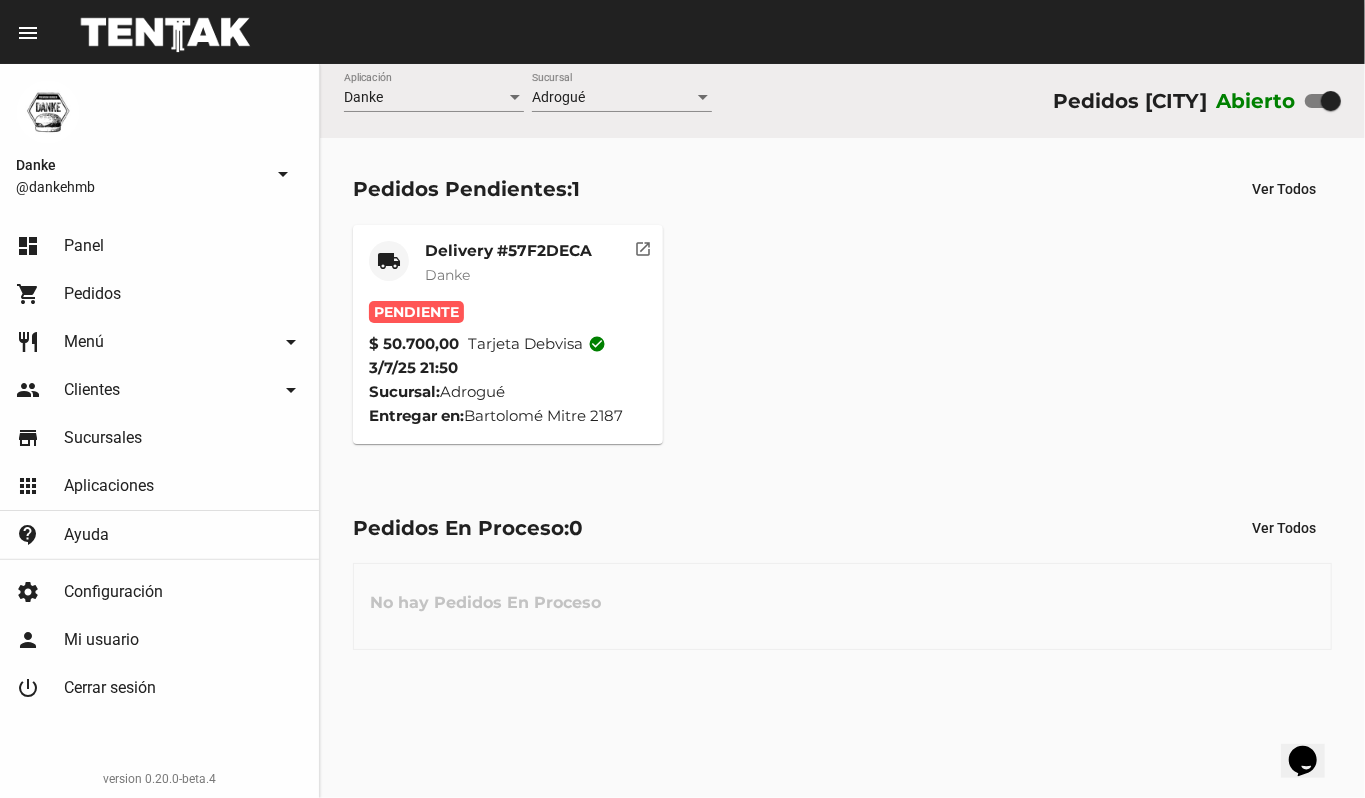 click on "Danke" at bounding box center (447, 275) 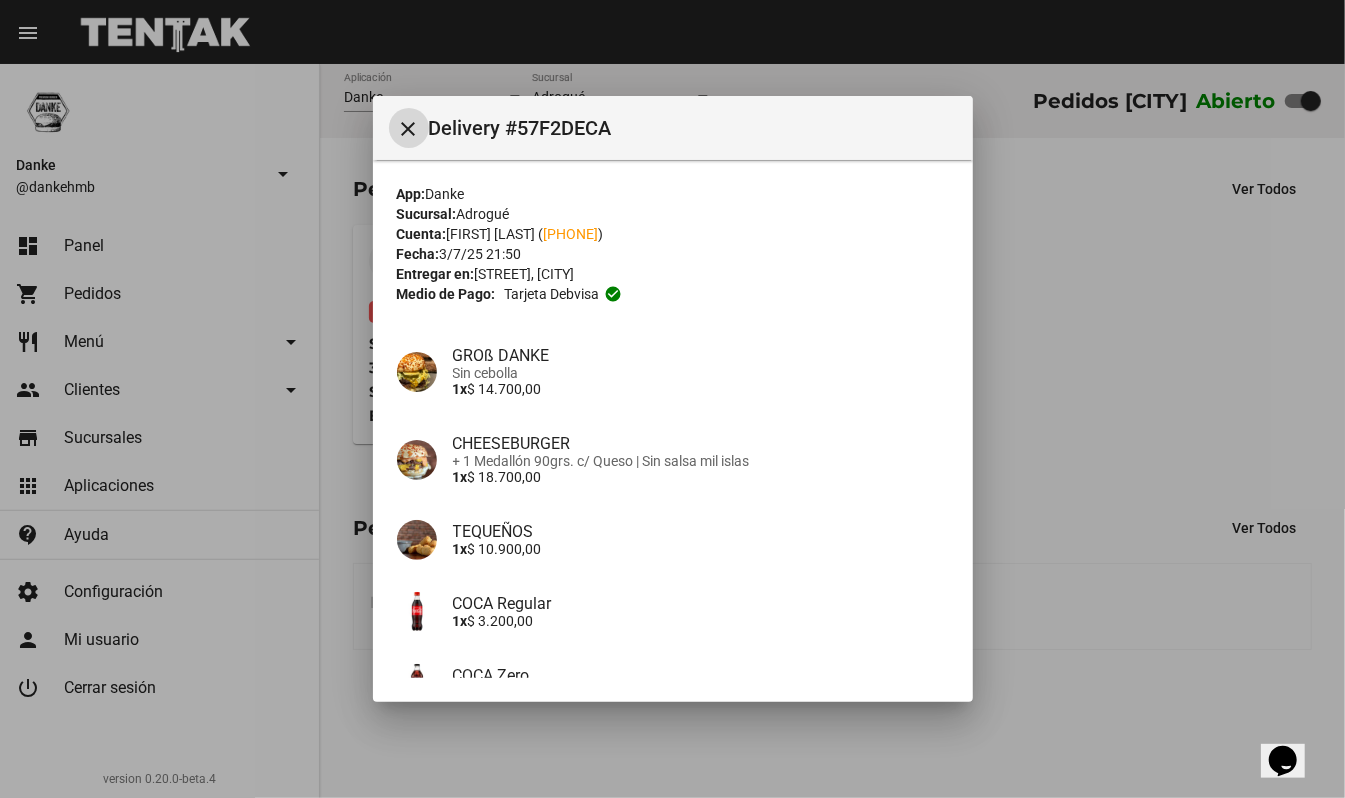 type 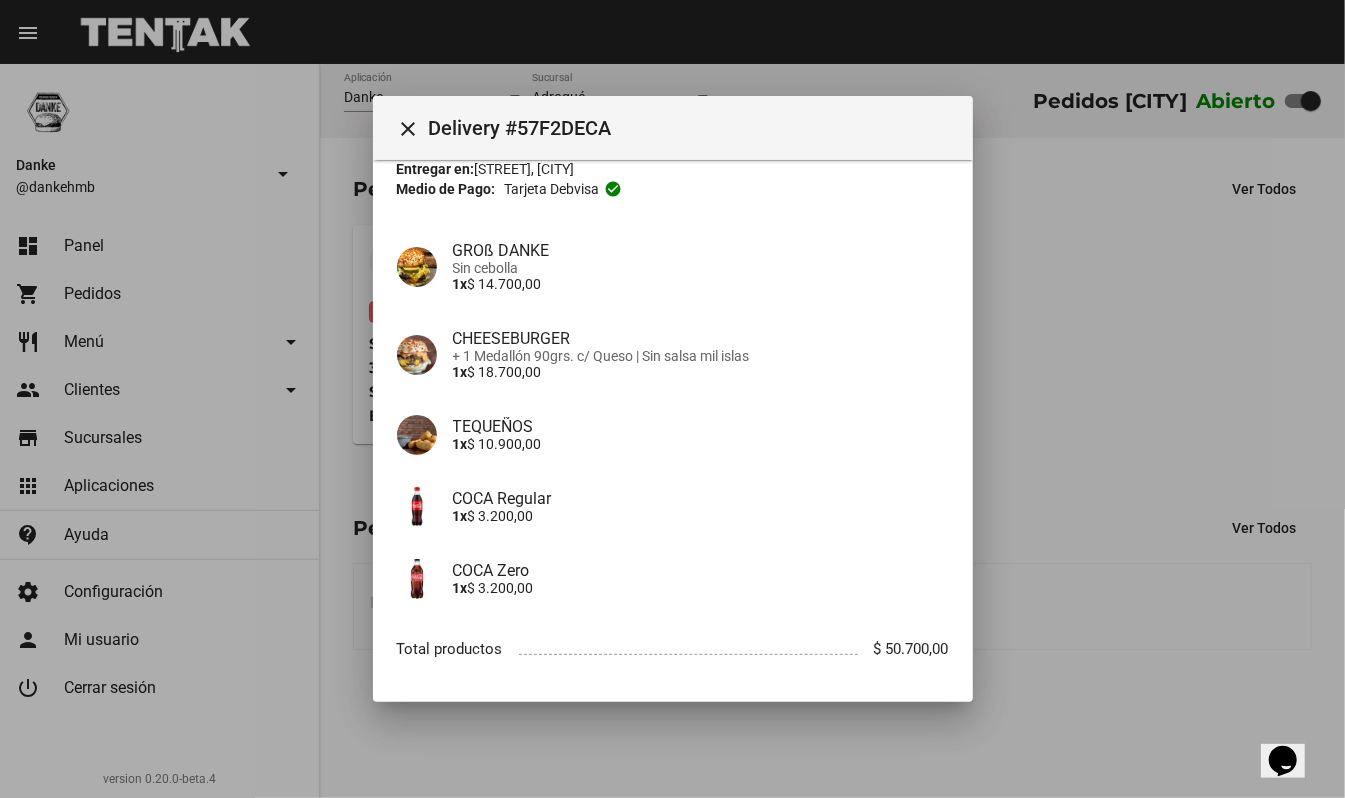 scroll, scrollTop: 136, scrollLeft: 0, axis: vertical 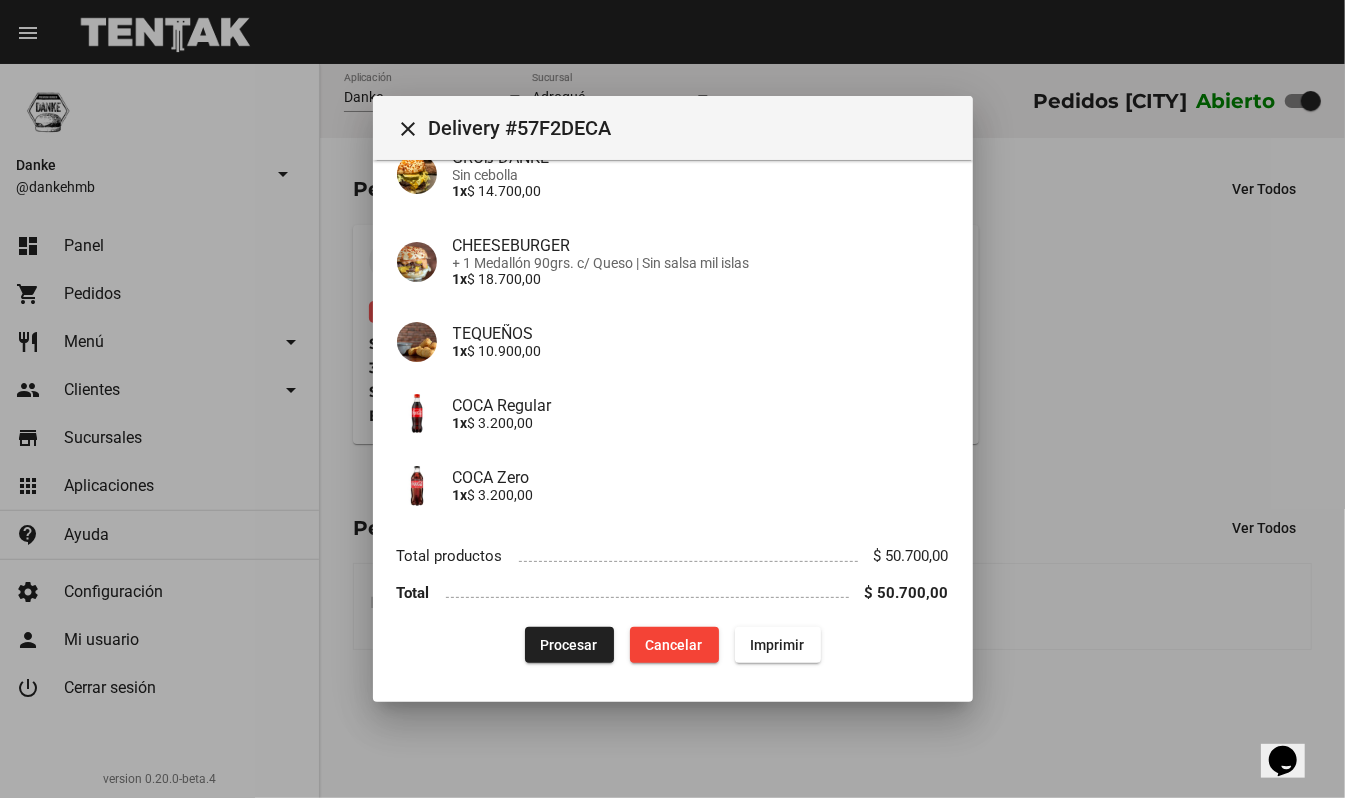 click on "Procesar" at bounding box center (569, 645) 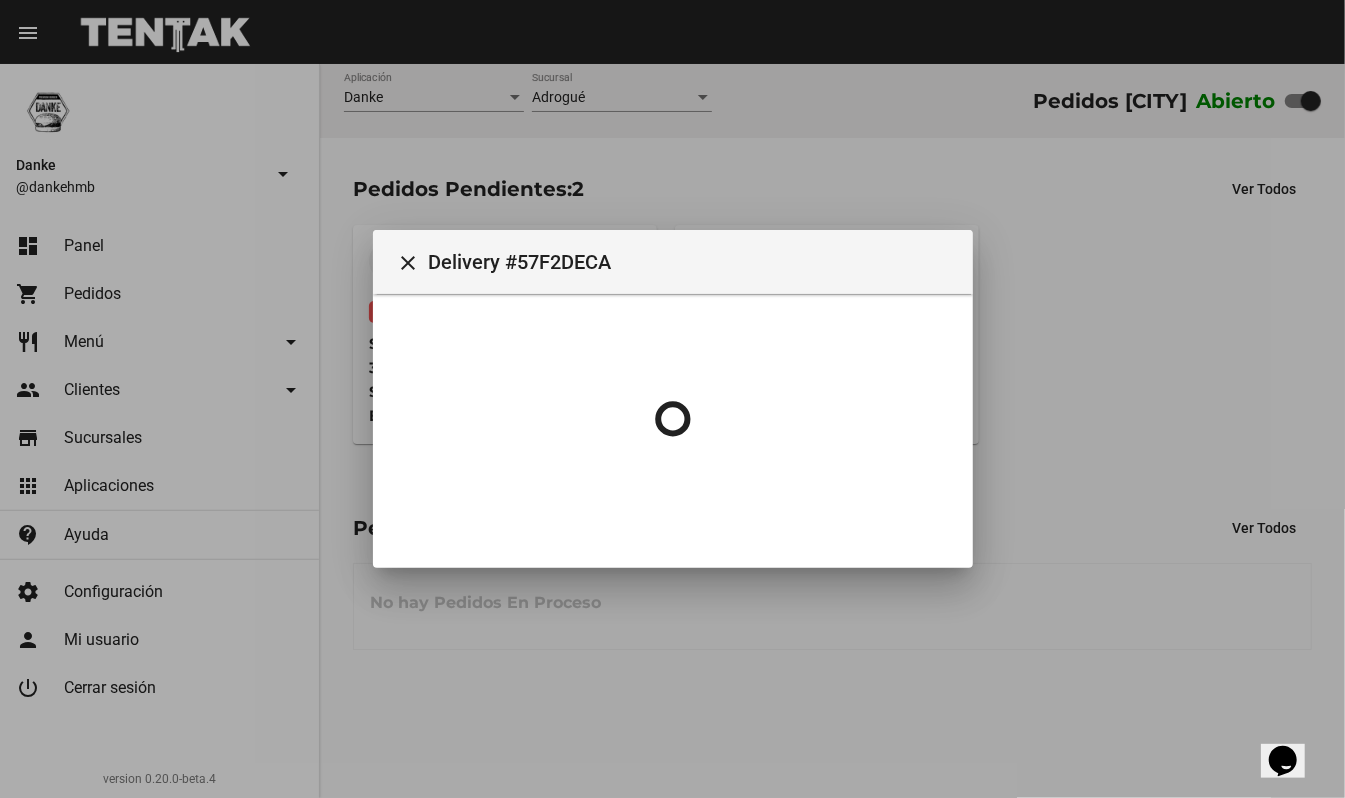 scroll, scrollTop: 0, scrollLeft: 0, axis: both 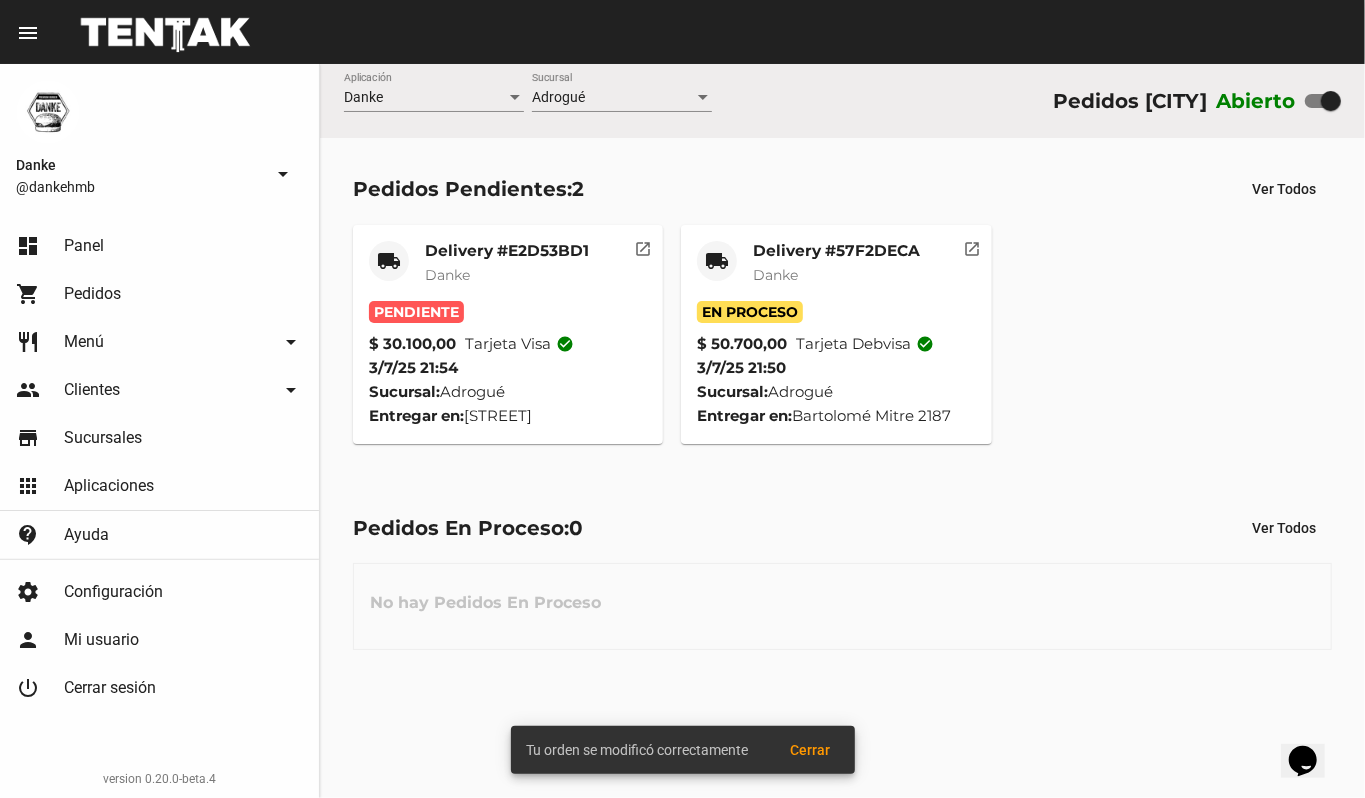 click on "Delivery #57F2DECA Danke" at bounding box center [507, 271] 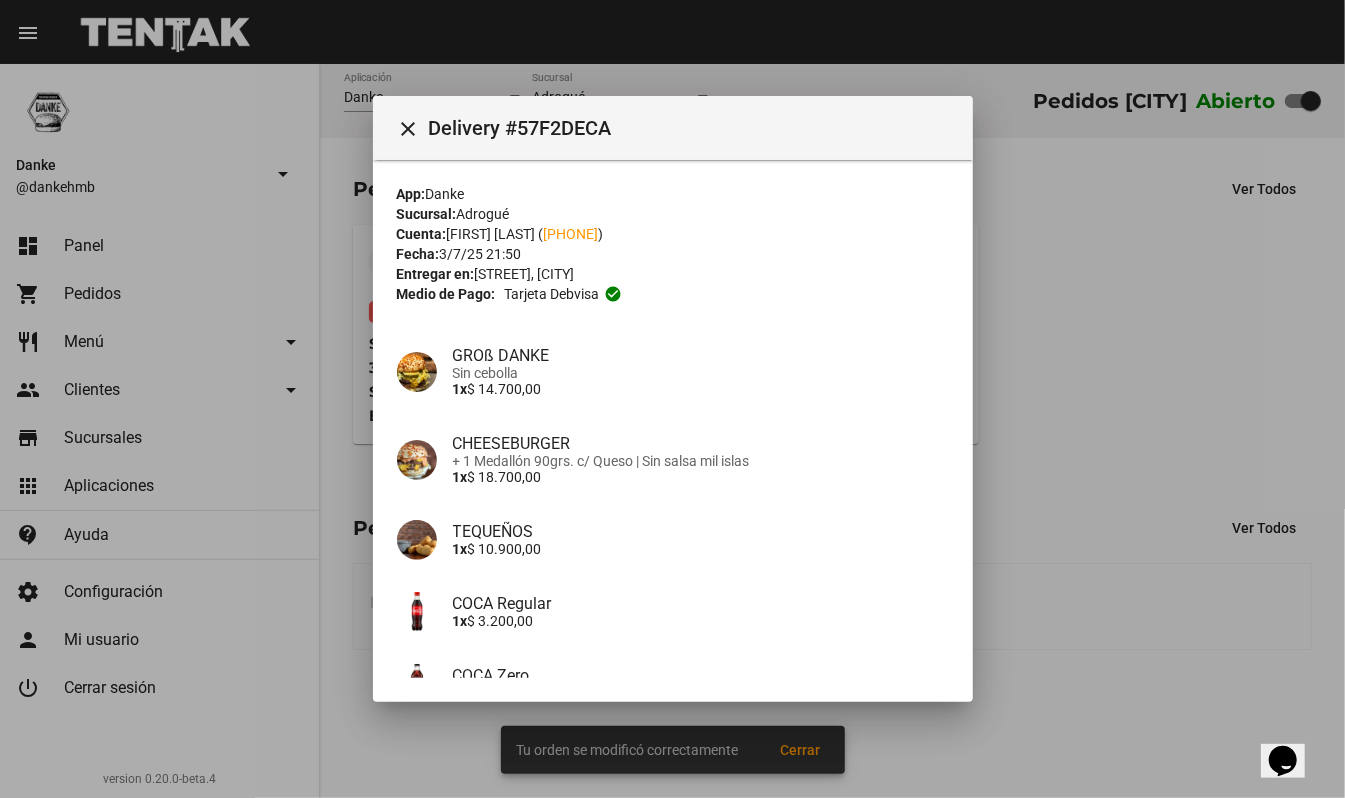 scroll, scrollTop: 124, scrollLeft: 0, axis: vertical 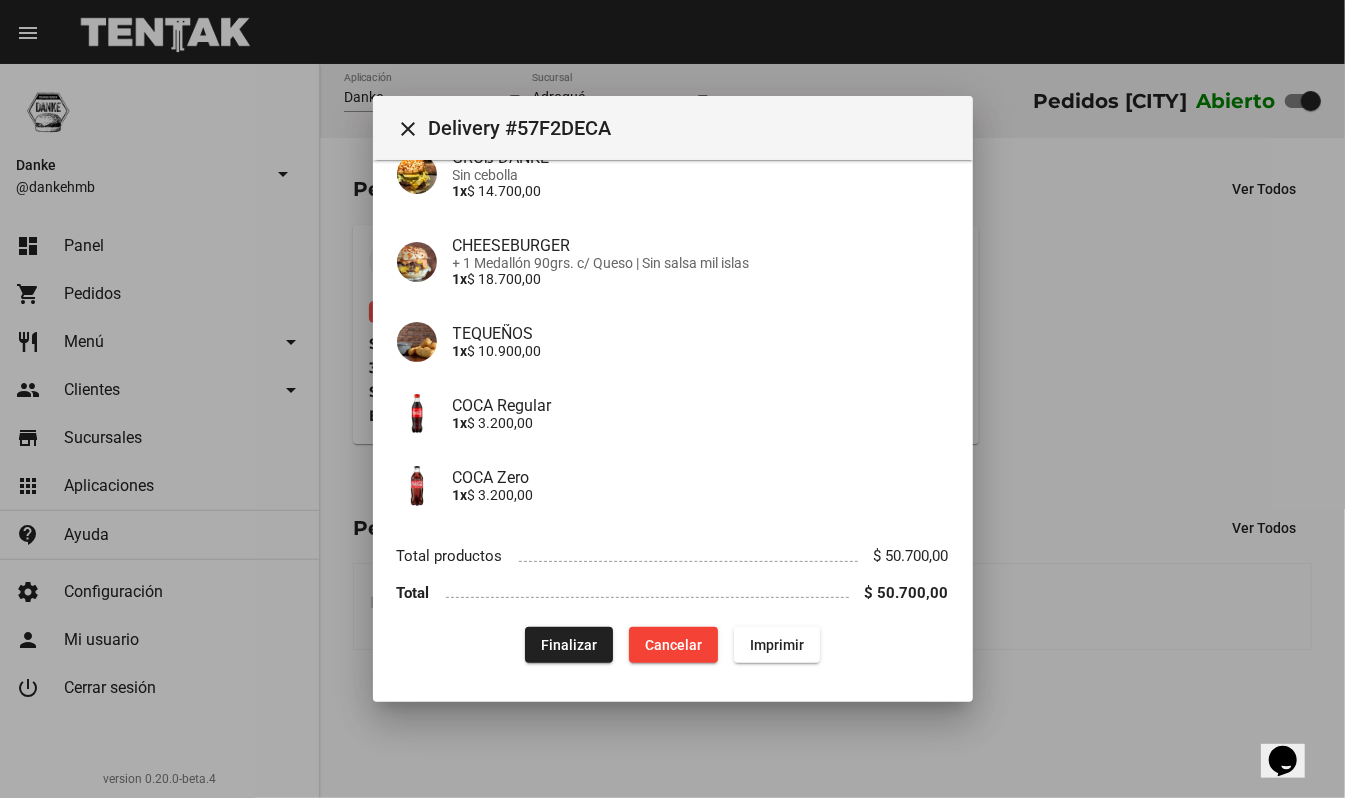 drag, startPoint x: 972, startPoint y: 433, endPoint x: 960, endPoint y: 549, distance: 116.61904 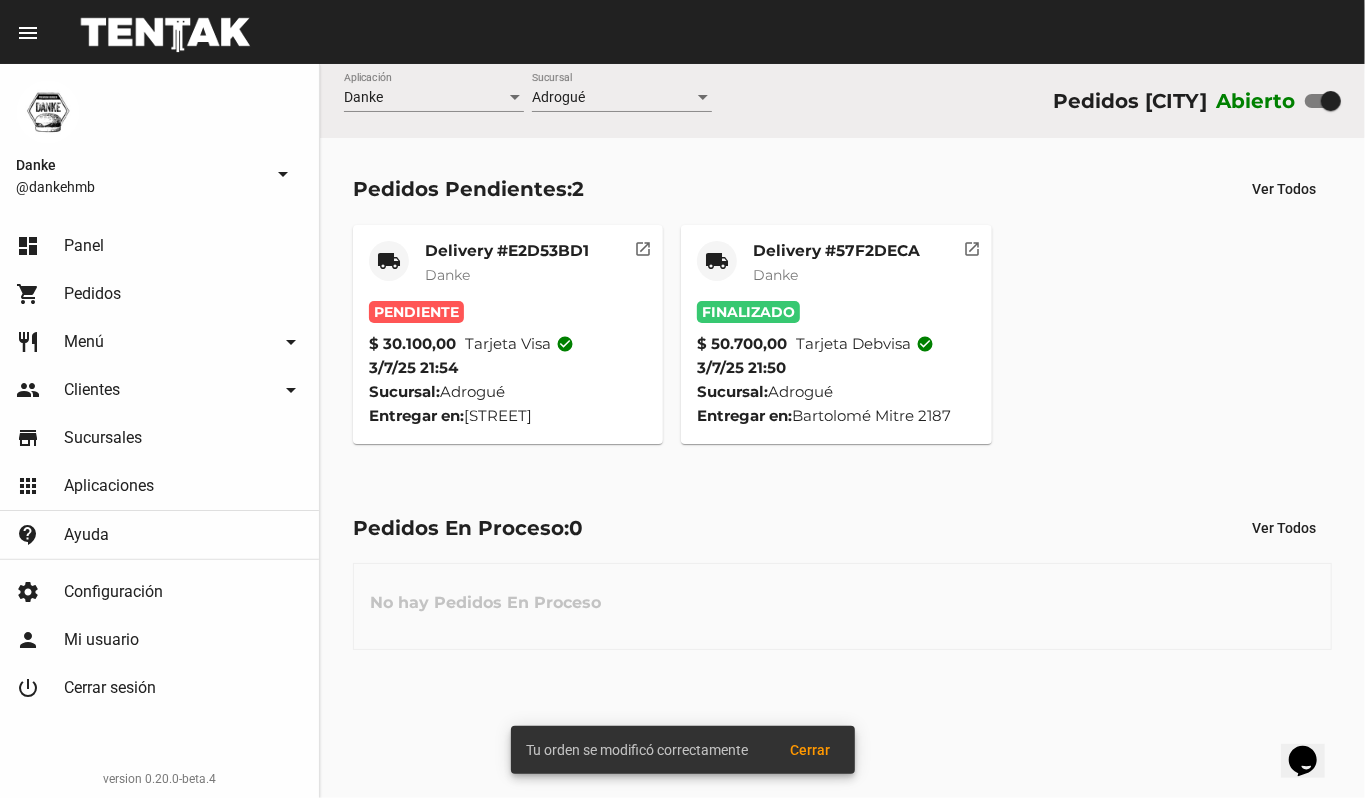 click on "local_shipping Delivery #E2D53BD1 Danke Pendiente $ 30.100,00 Tarjeta visa check_circle 3/7/25 21:54 Sucursal: Adrogué Entregar en: [STREET] open_in_new local_shipping Delivery #57F2DECA Danke Finalizado $ 50.700,00 Tarjeta debvisa check_circle 3/7/25 21:50 Sucursal: Adrogué Entregar en: [STREET] open_in_new" at bounding box center (842, 334) 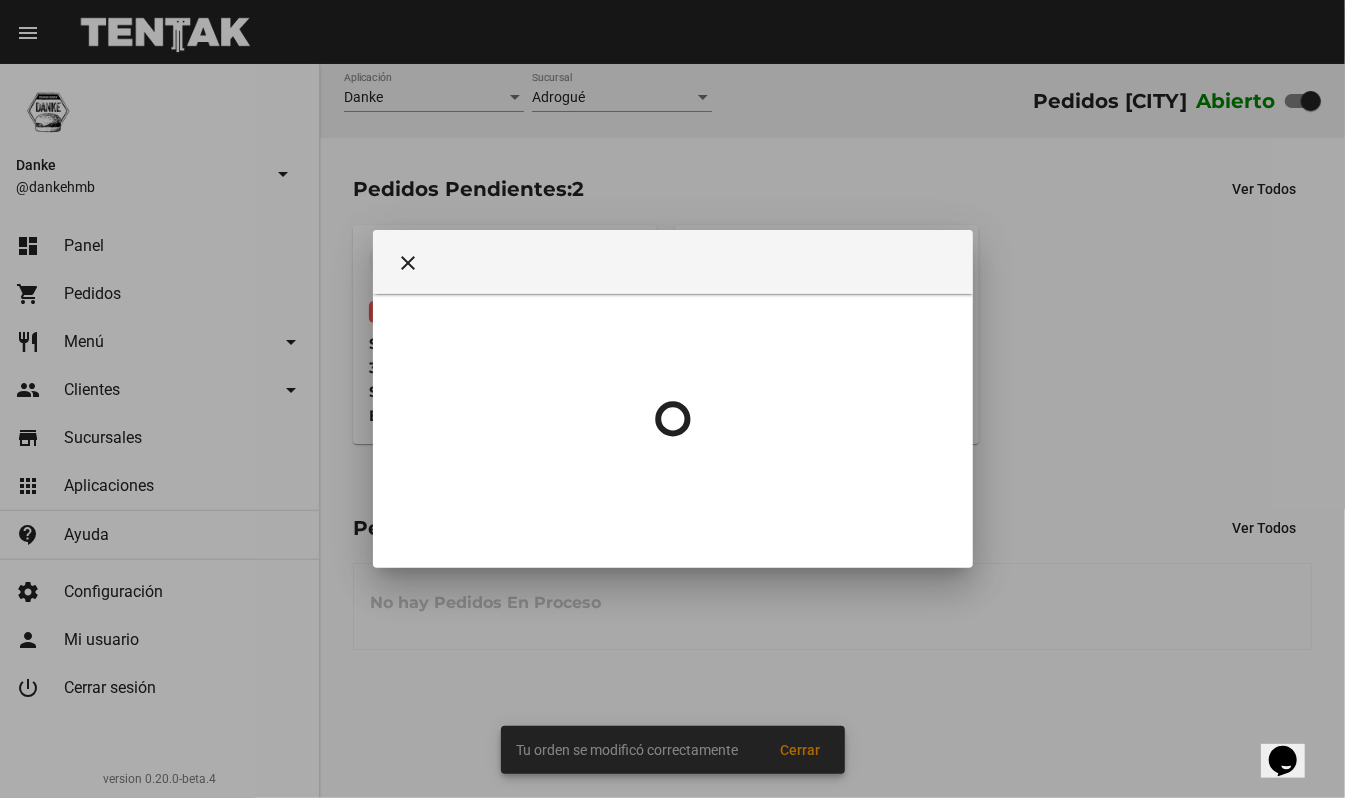 type 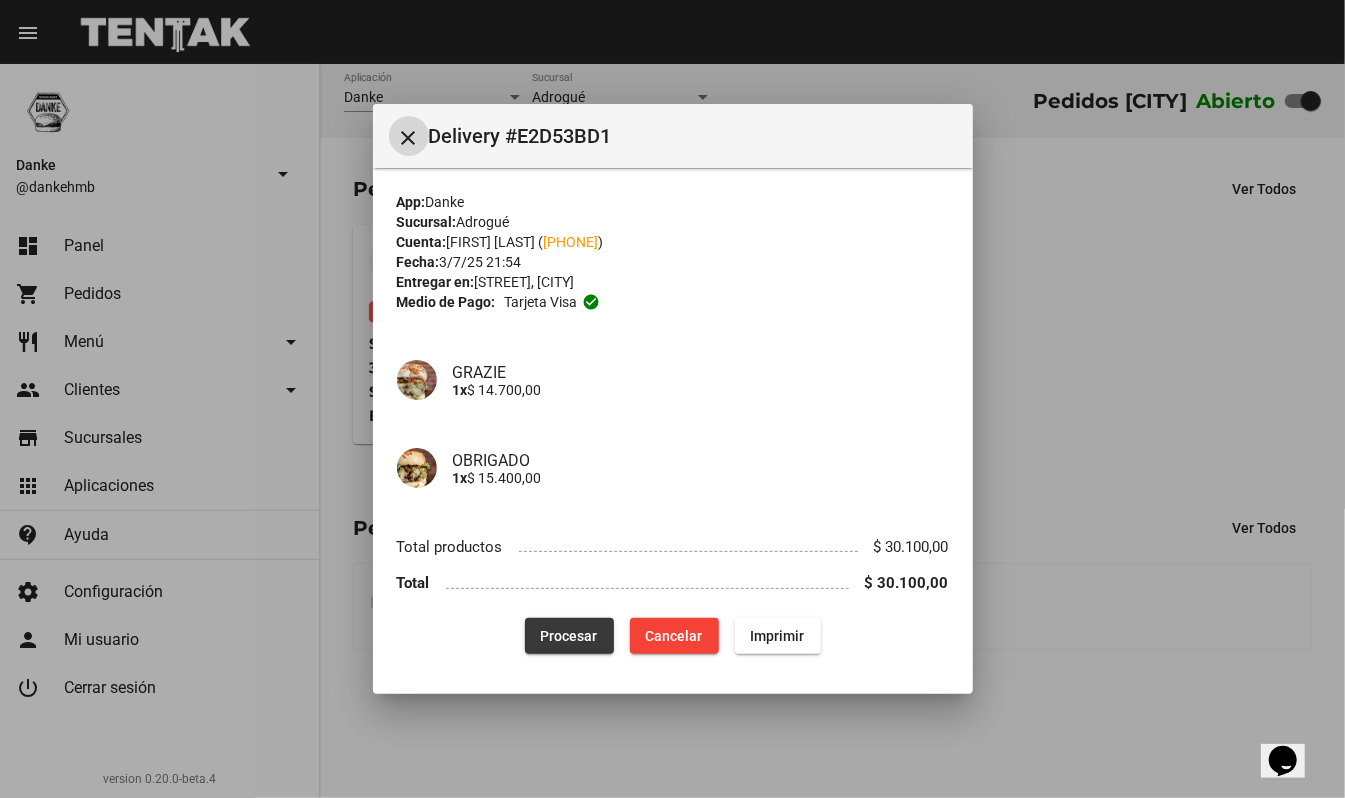click on "Procesar" at bounding box center (569, 636) 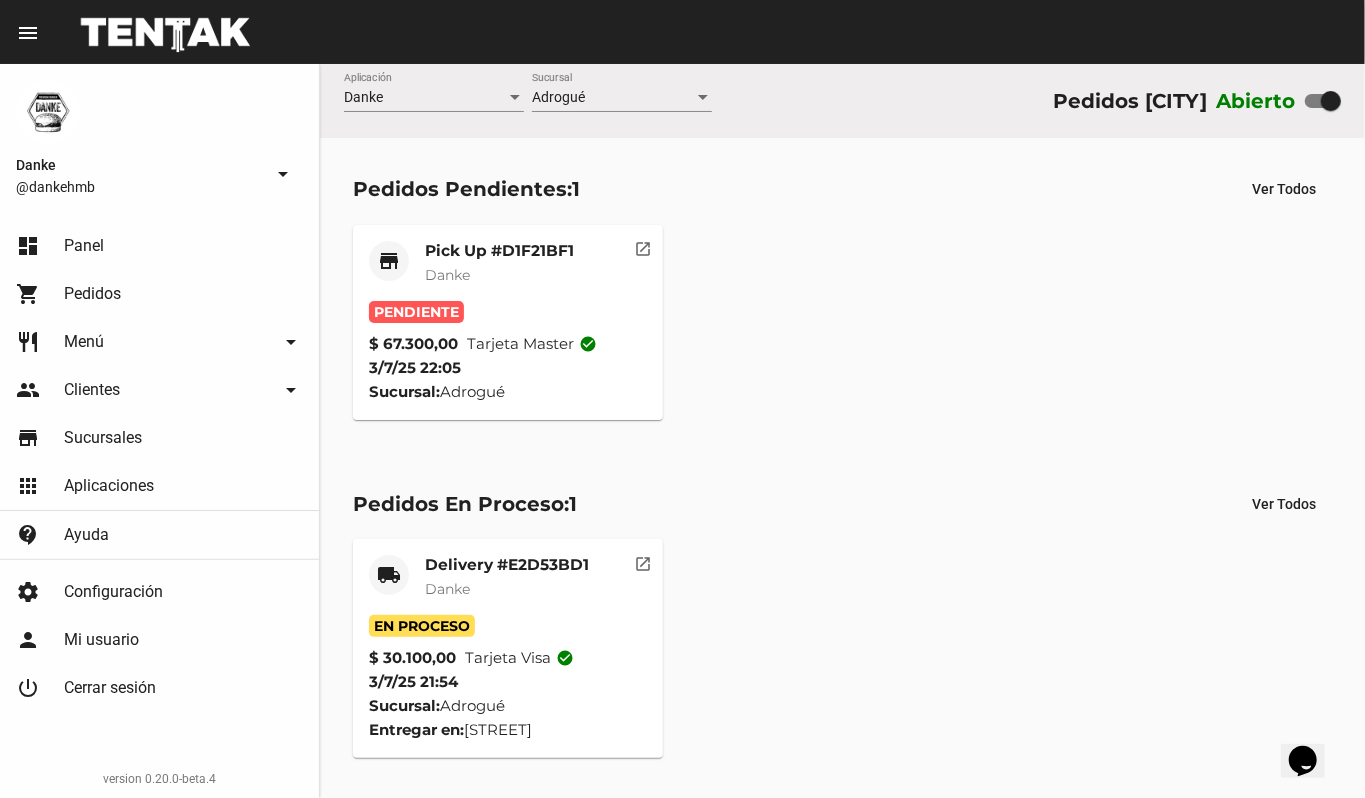 click on "Danke" at bounding box center [447, 275] 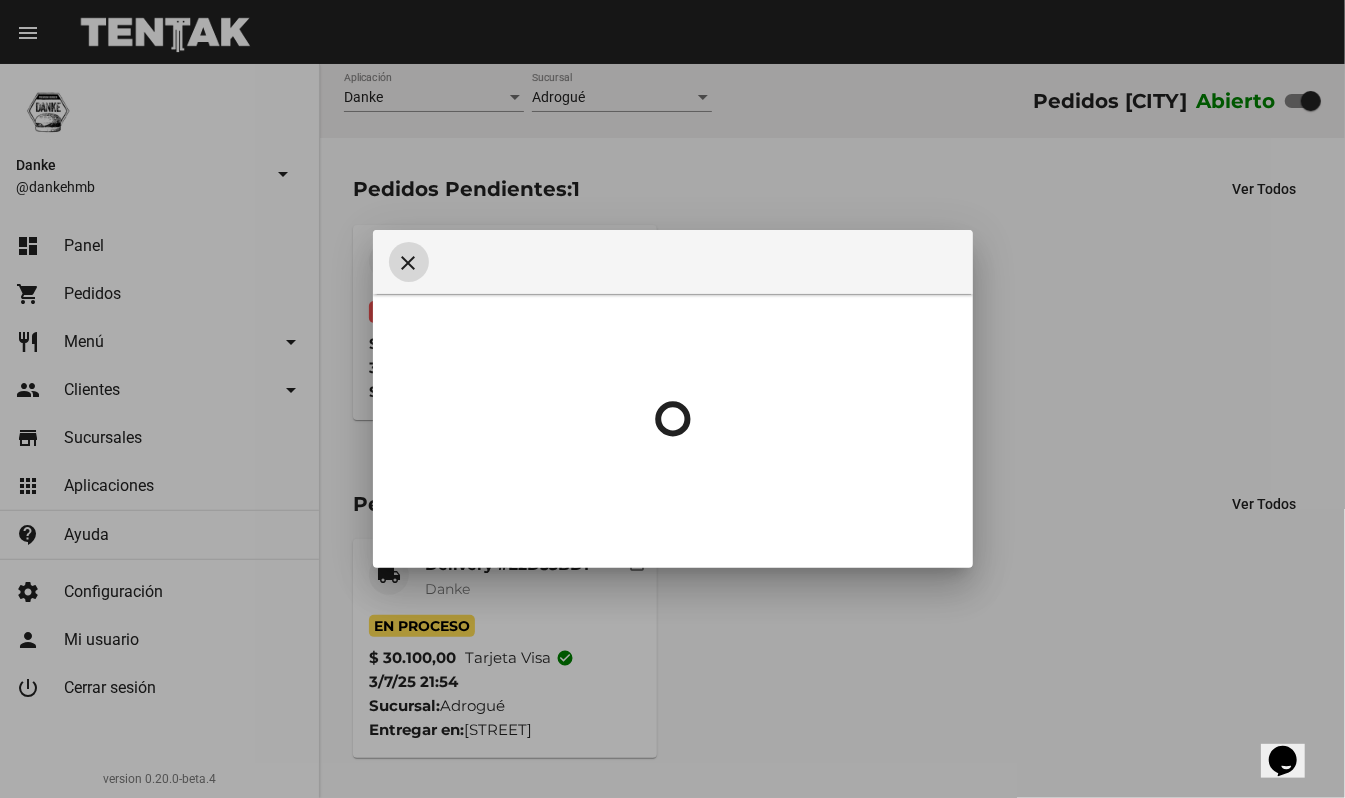 type 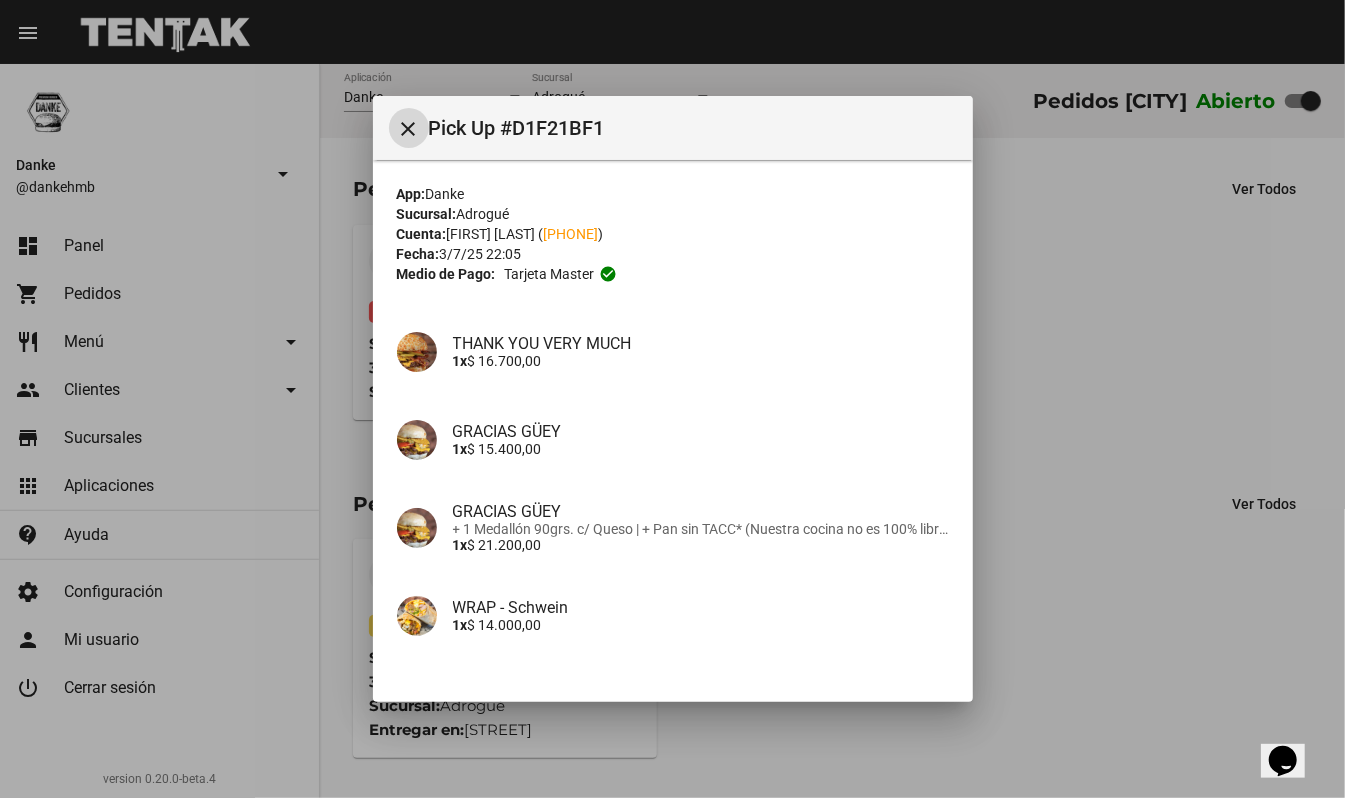 click at bounding box center (672, 399) 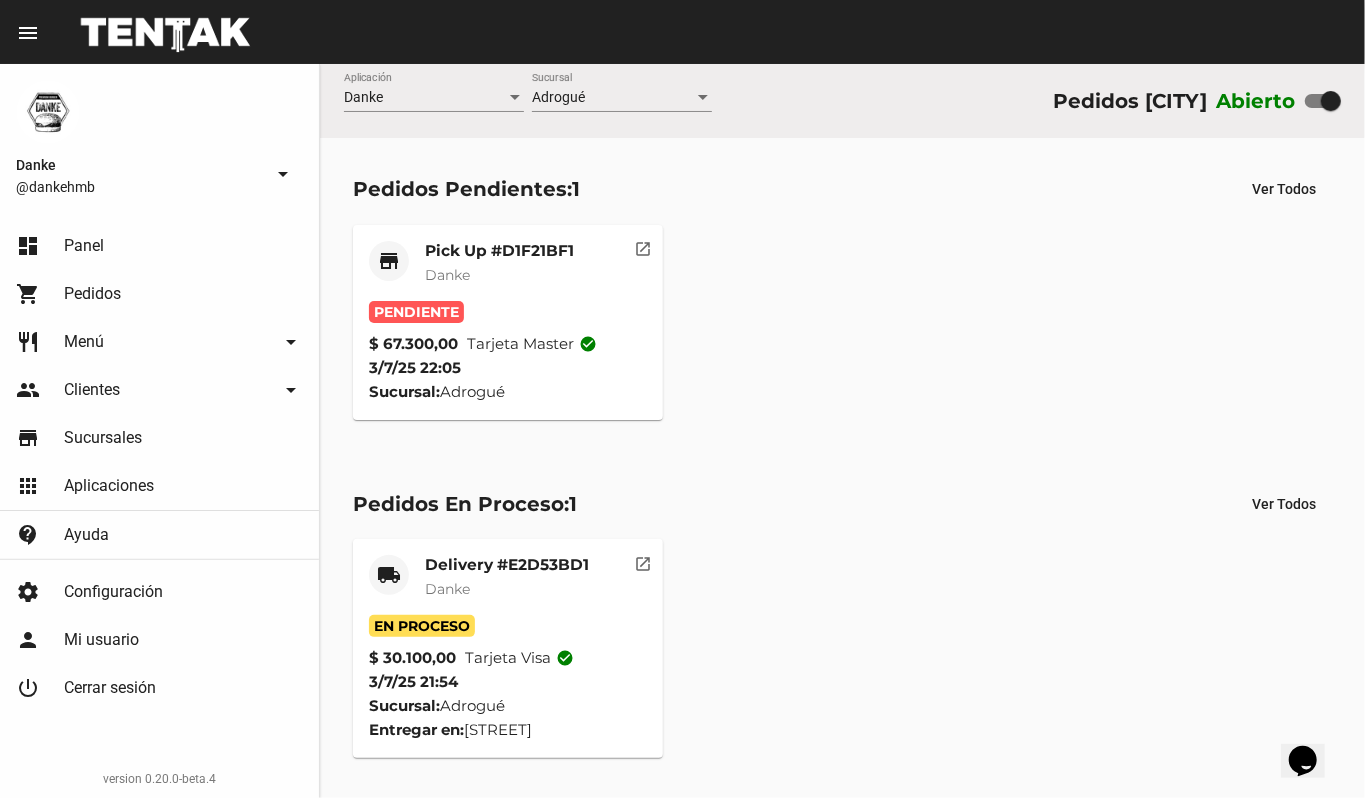 click on "shopping_cart Pedidos" at bounding box center (159, 294) 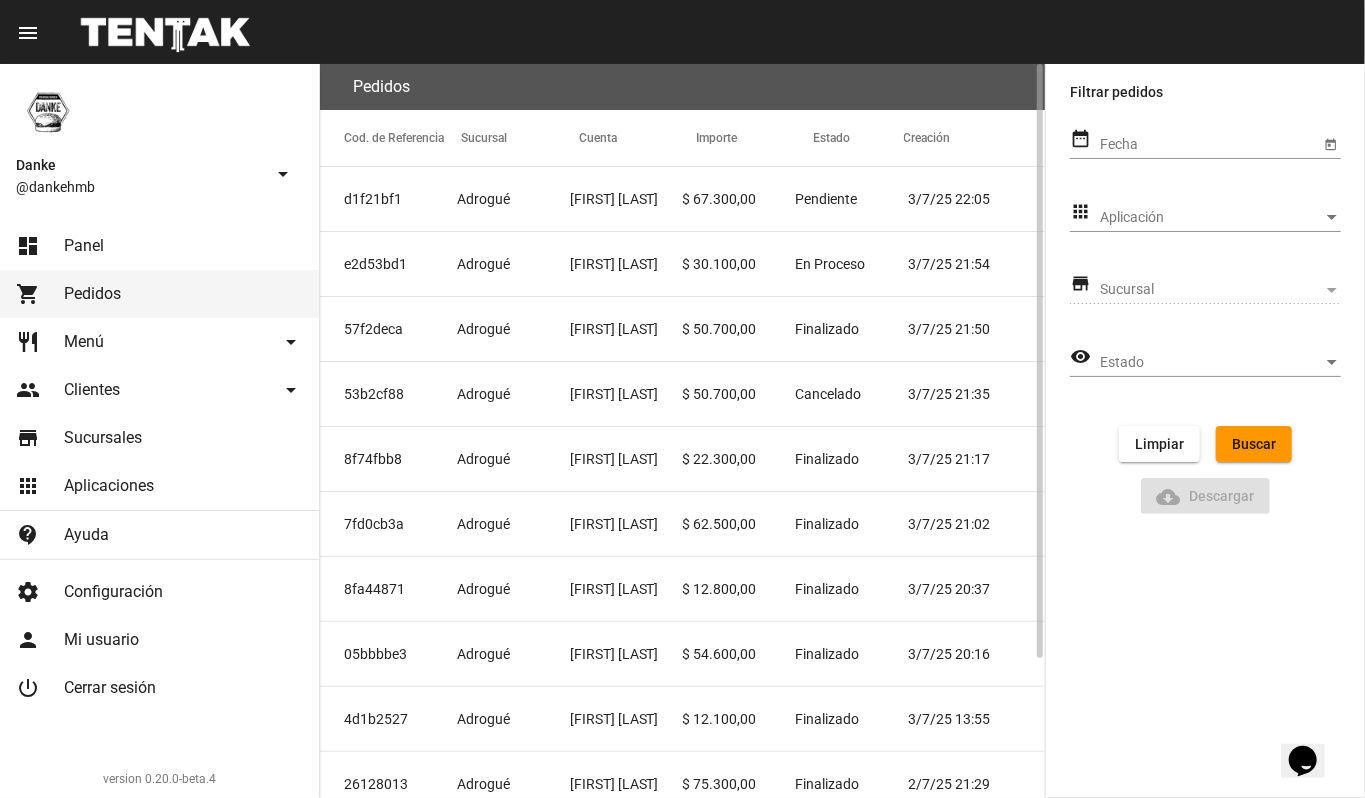 click on "[FIRST]  [LAST]" at bounding box center [626, 199] 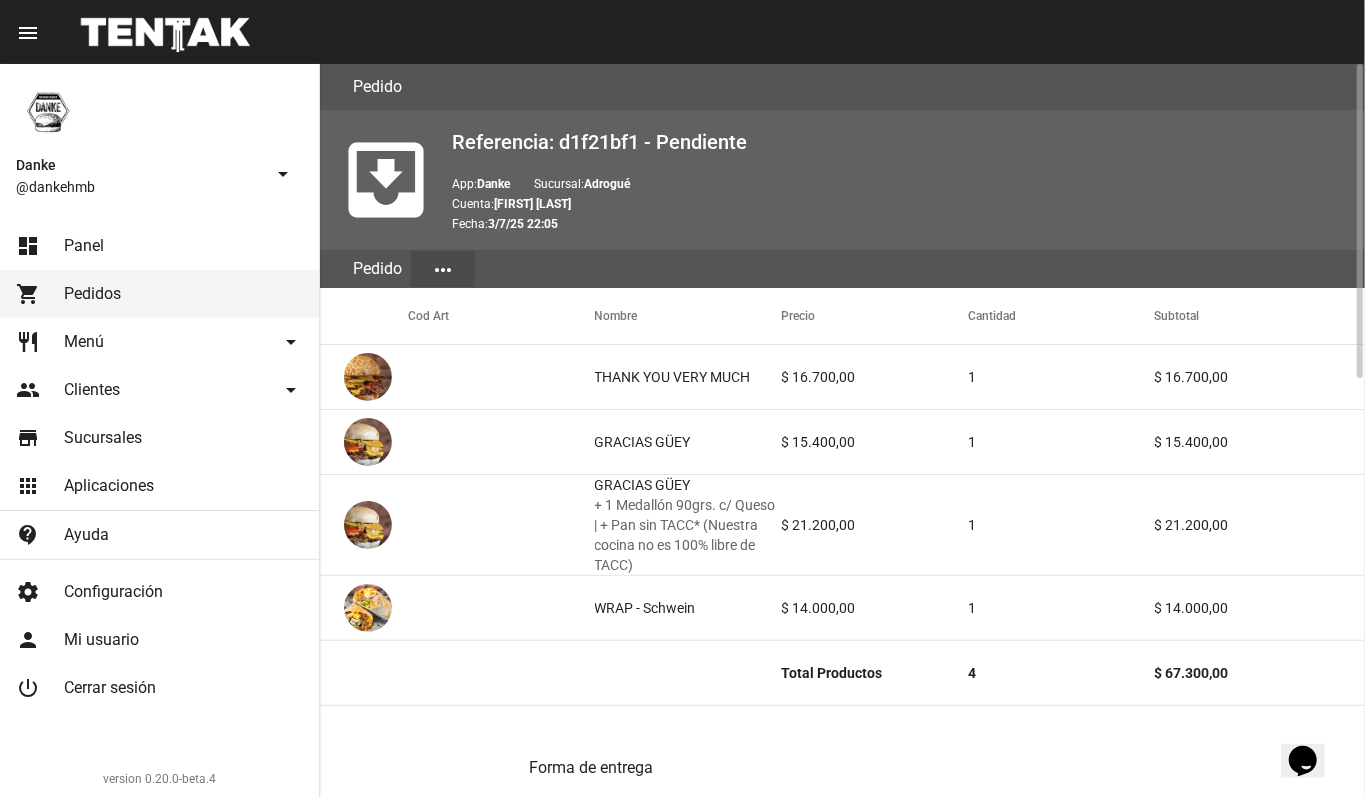 click at bounding box center [501, 377] 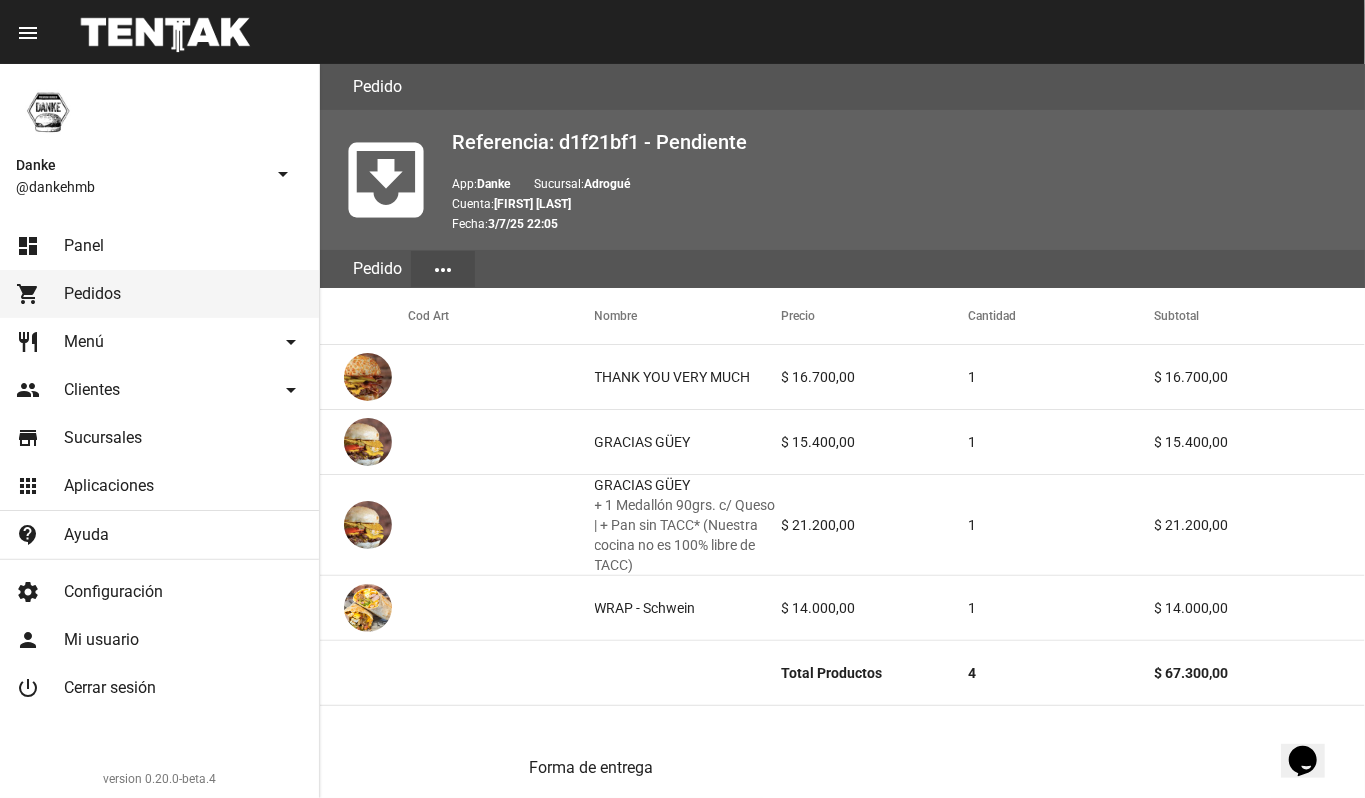 click on "dashboard Panel" at bounding box center (159, 246) 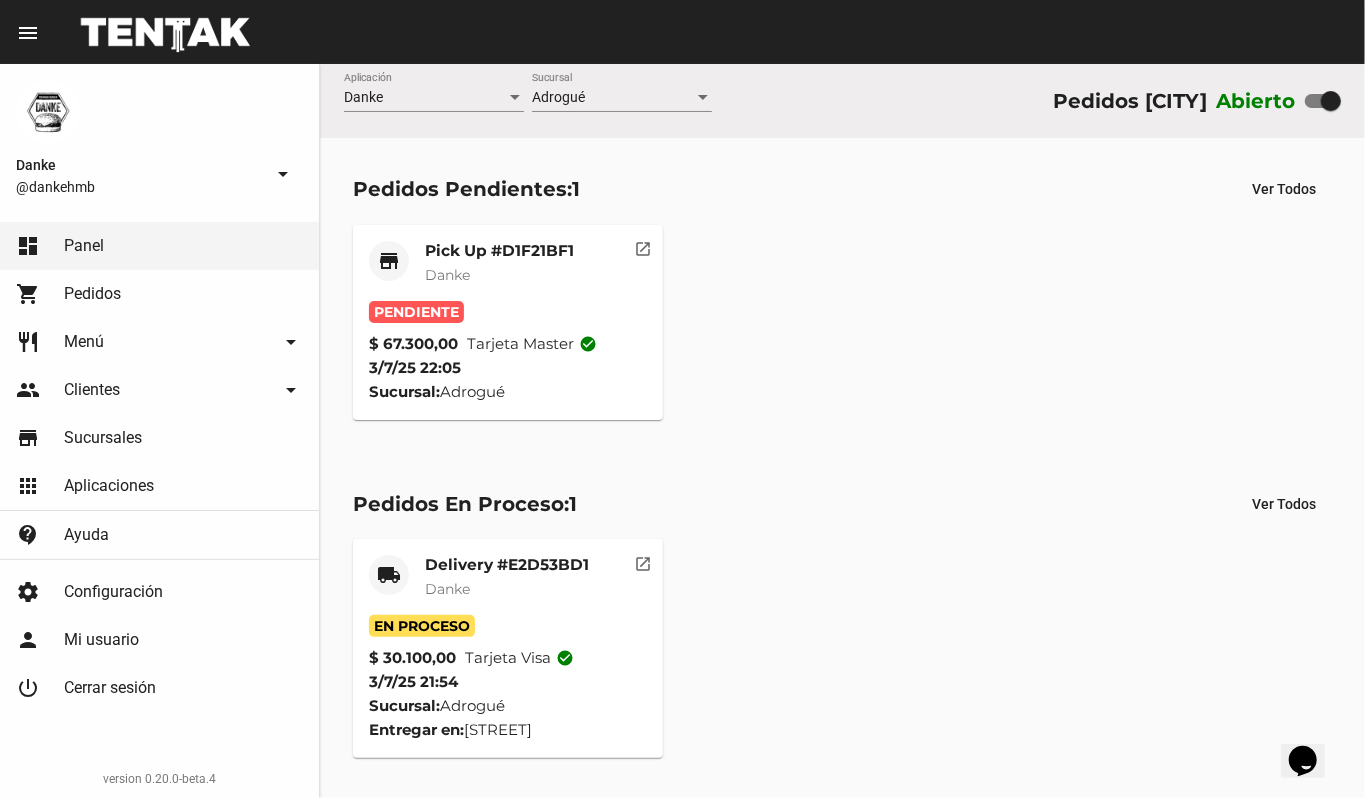 click on "store Pick Up #D1F21BF1 Danke Pendiente $ 67.300,00 Tarjeta master check_circle 3/7/25 22:05 Sucursal: Adrogué open_in_new" at bounding box center [508, 322] 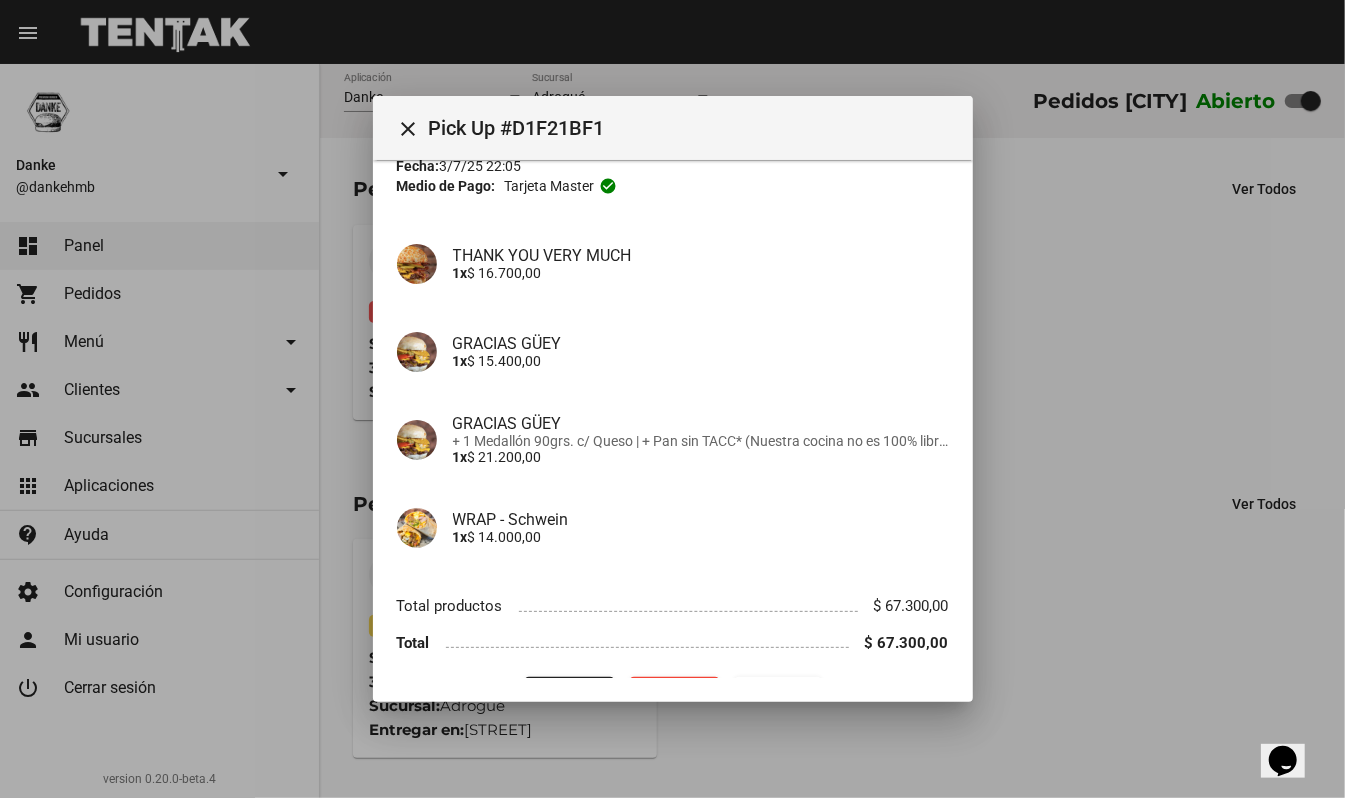 scroll, scrollTop: 93, scrollLeft: 0, axis: vertical 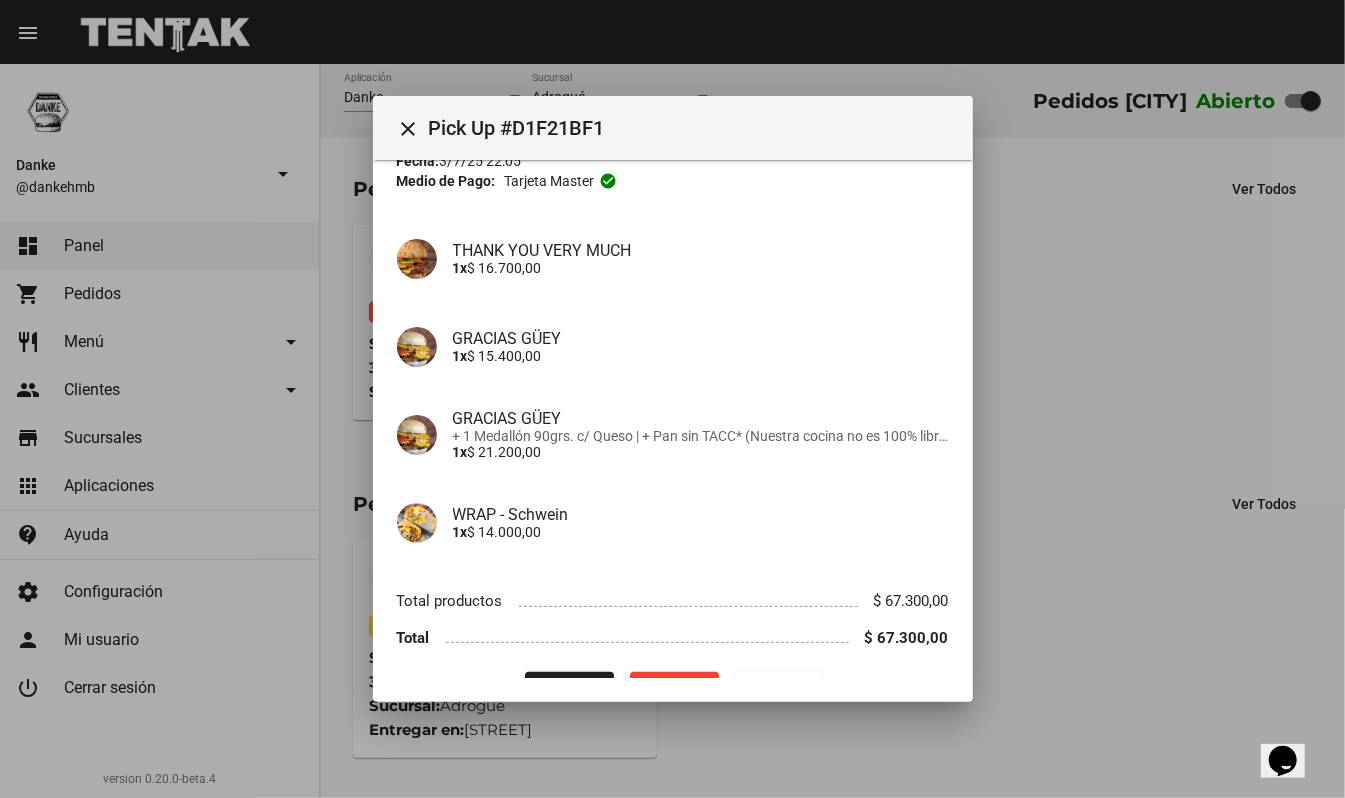 click at bounding box center [672, 399] 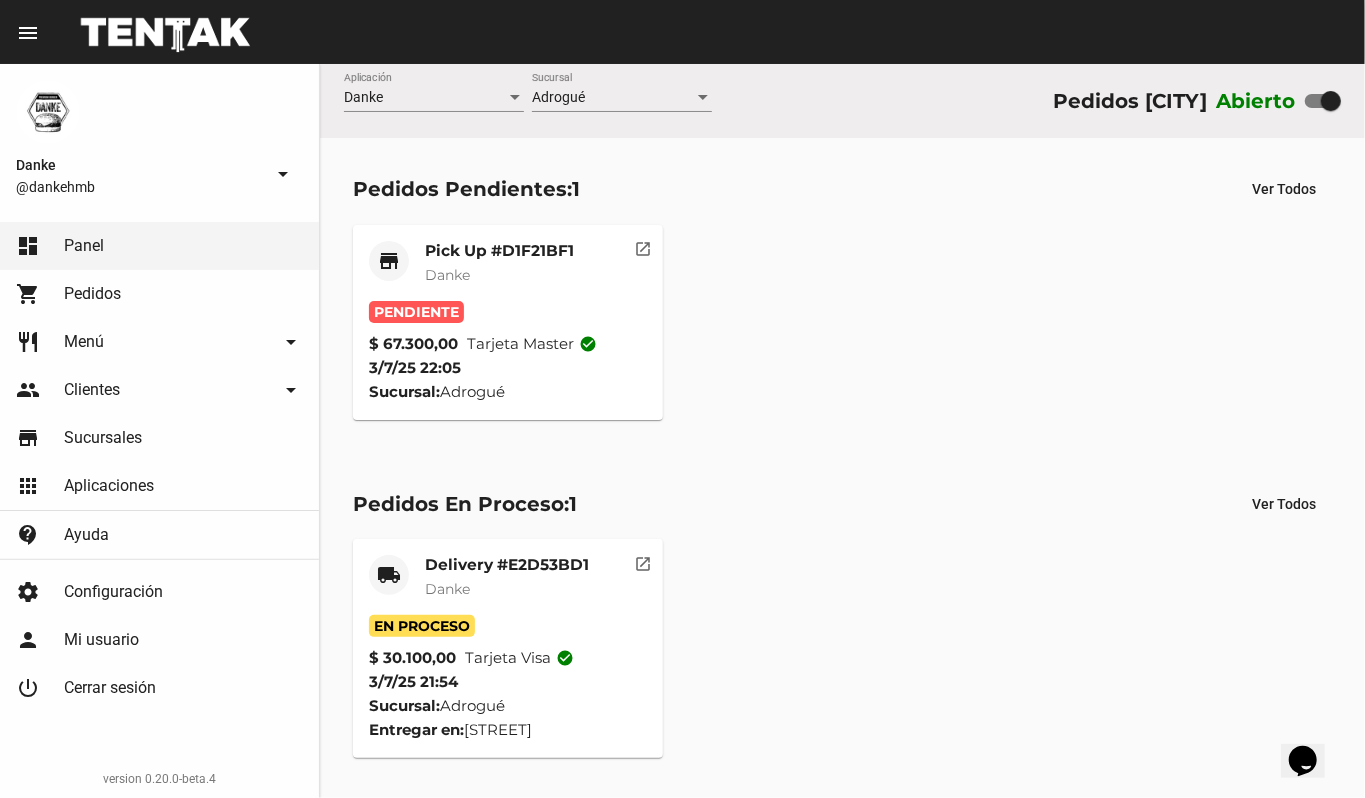 click on "Danke" at bounding box center [499, 275] 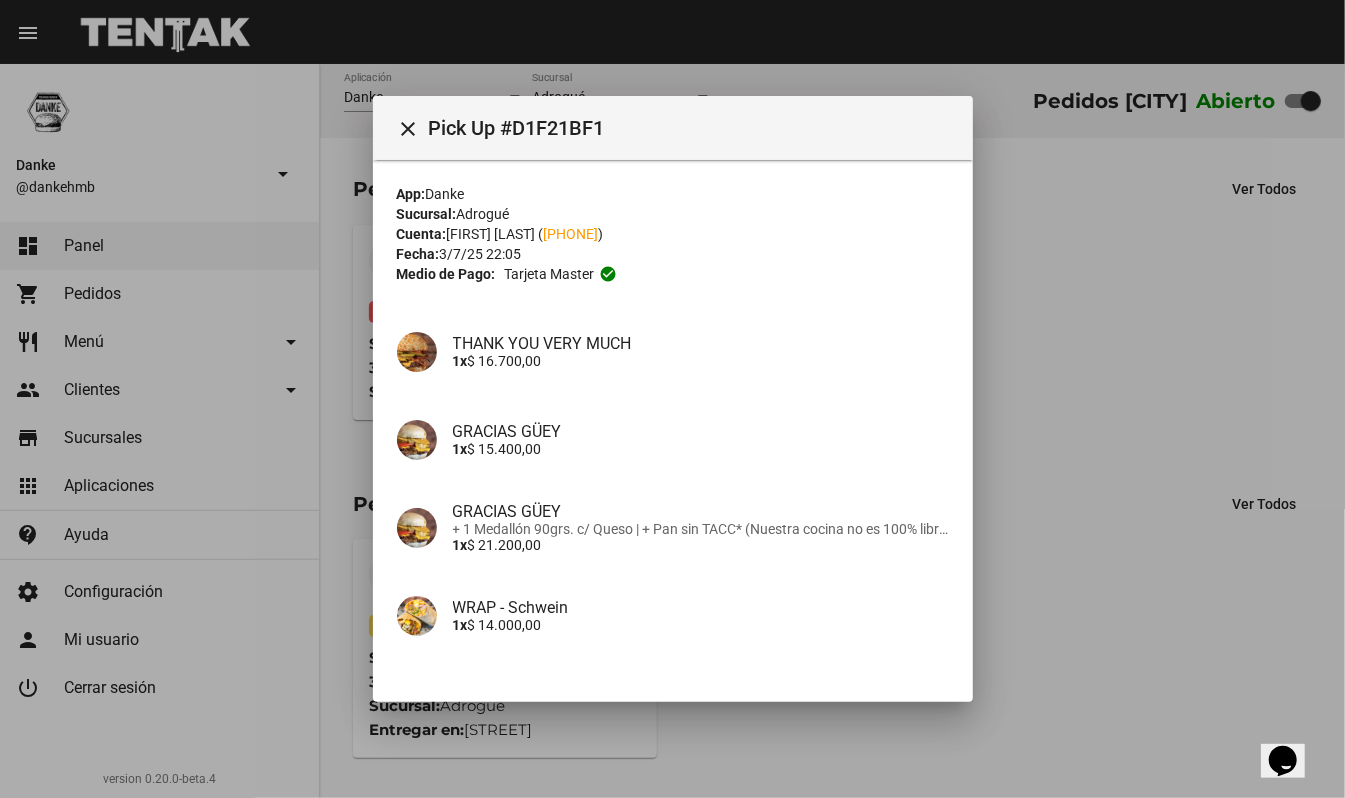 scroll, scrollTop: 106, scrollLeft: 0, axis: vertical 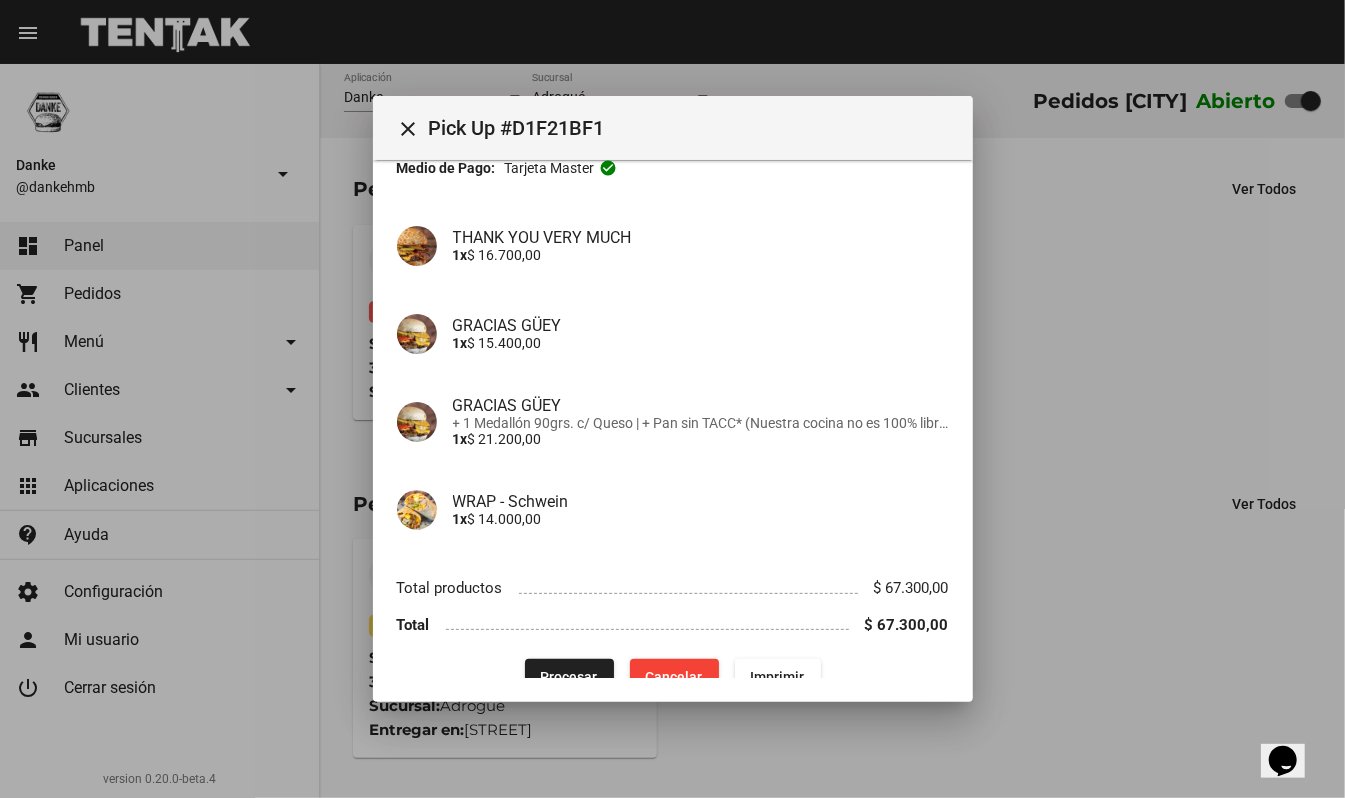 click at bounding box center (672, 399) 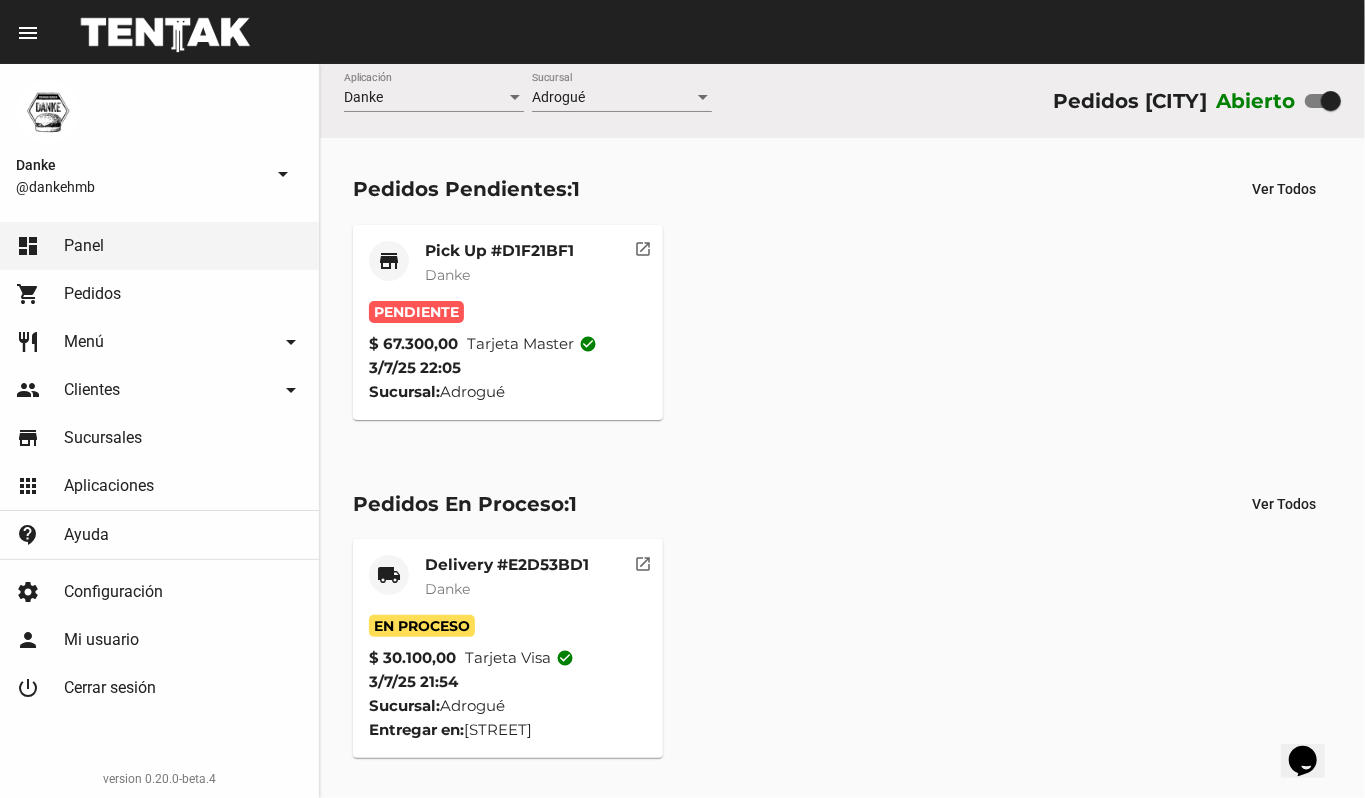 click on "Pick Up #D1F21BF1" at bounding box center [499, 251] 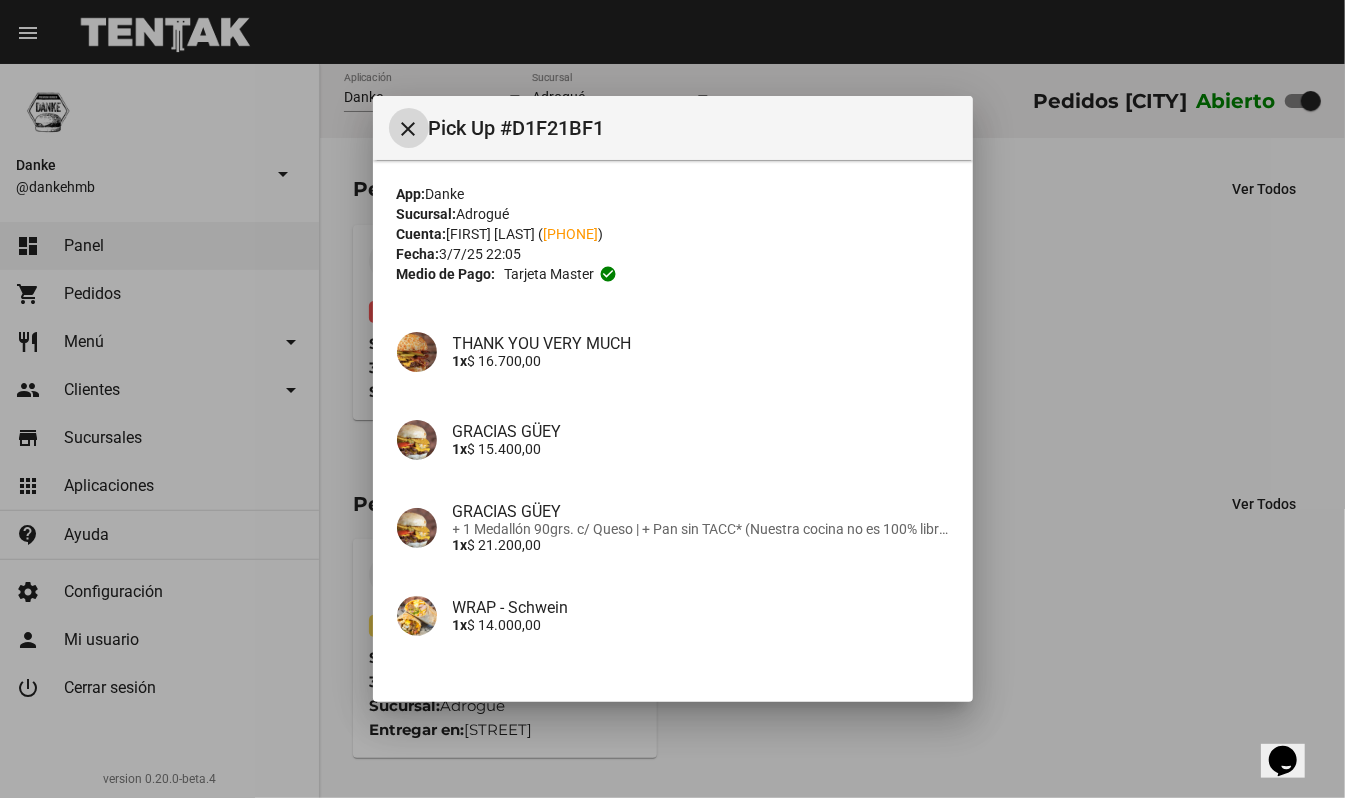 scroll, scrollTop: 138, scrollLeft: 0, axis: vertical 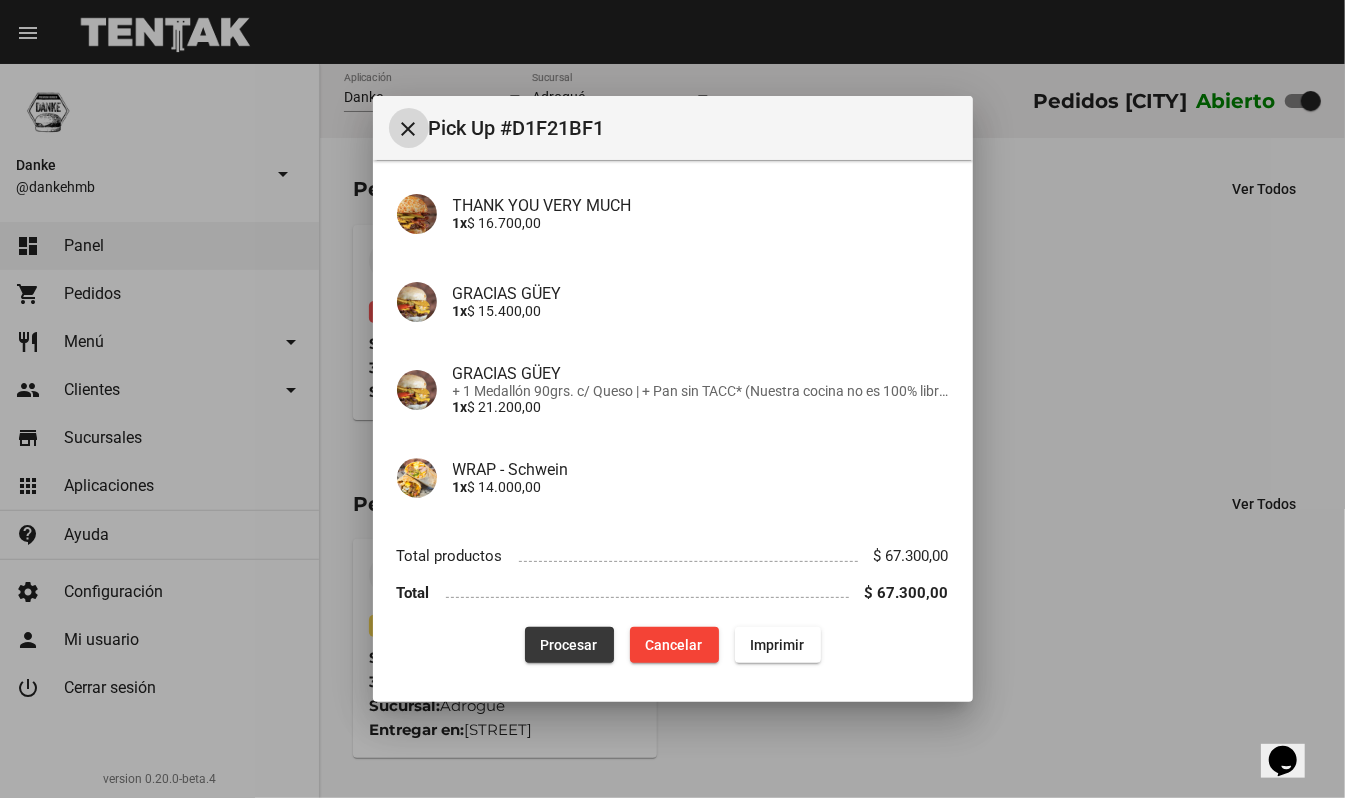 click on "Procesar" at bounding box center (569, 645) 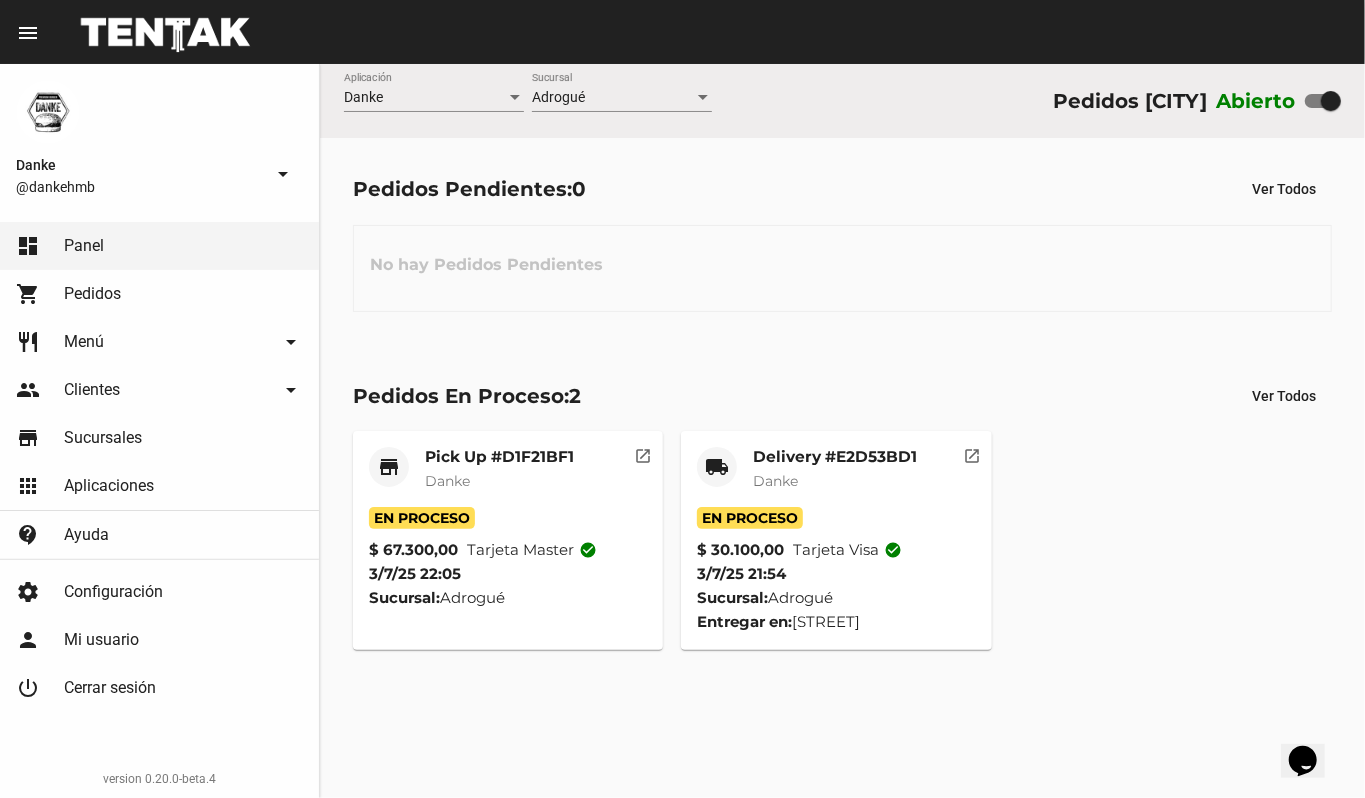click on "Danke" at bounding box center (447, 481) 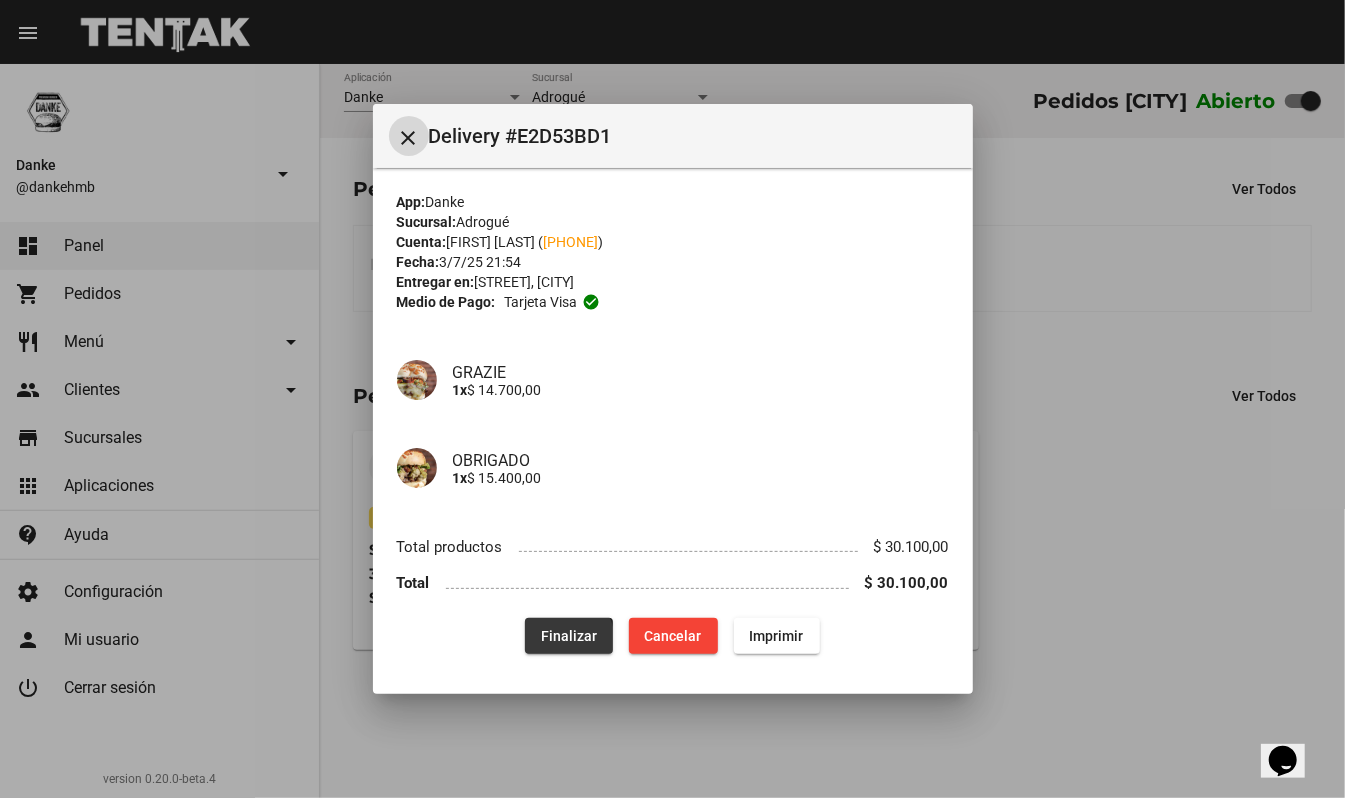 click on "Finalizar" at bounding box center [569, 636] 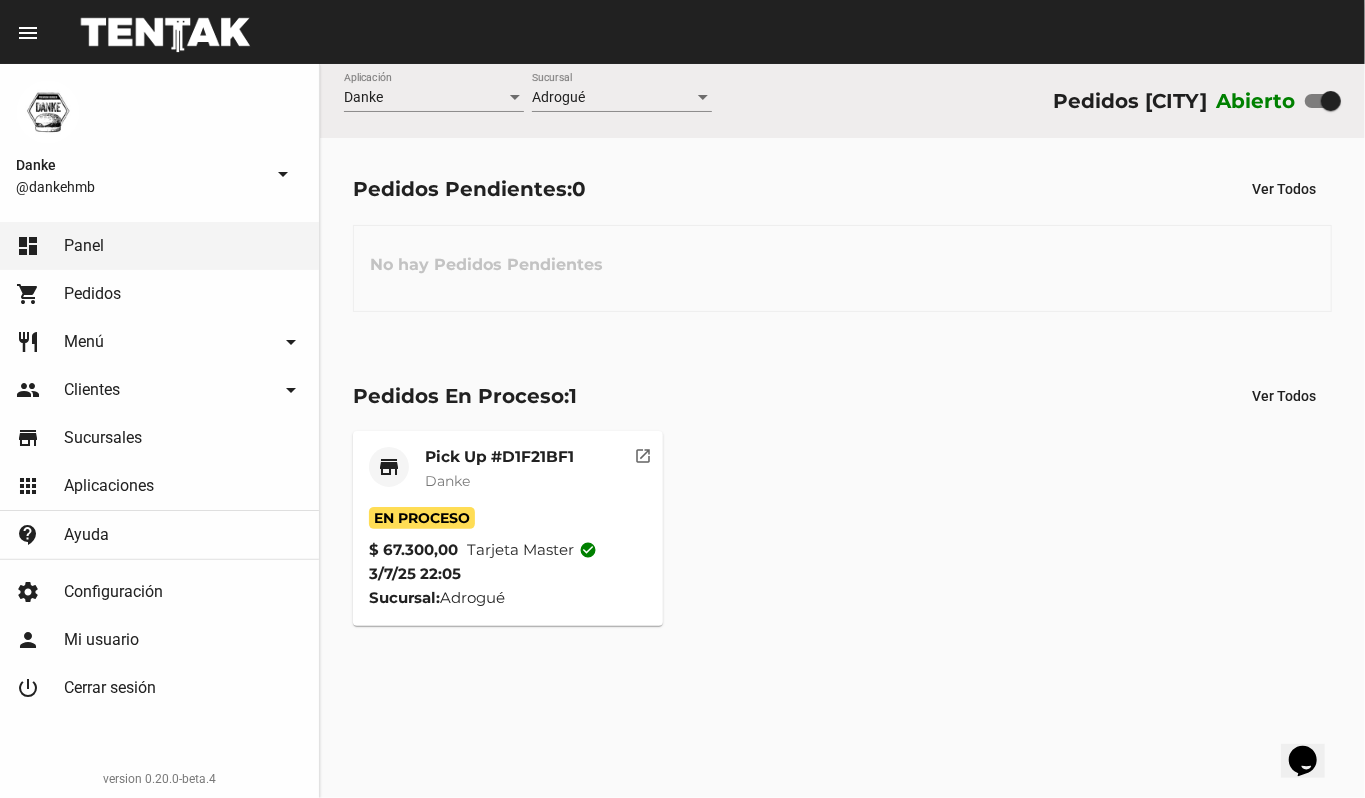click on "Pick Up #D1F21BF1" at bounding box center (499, 457) 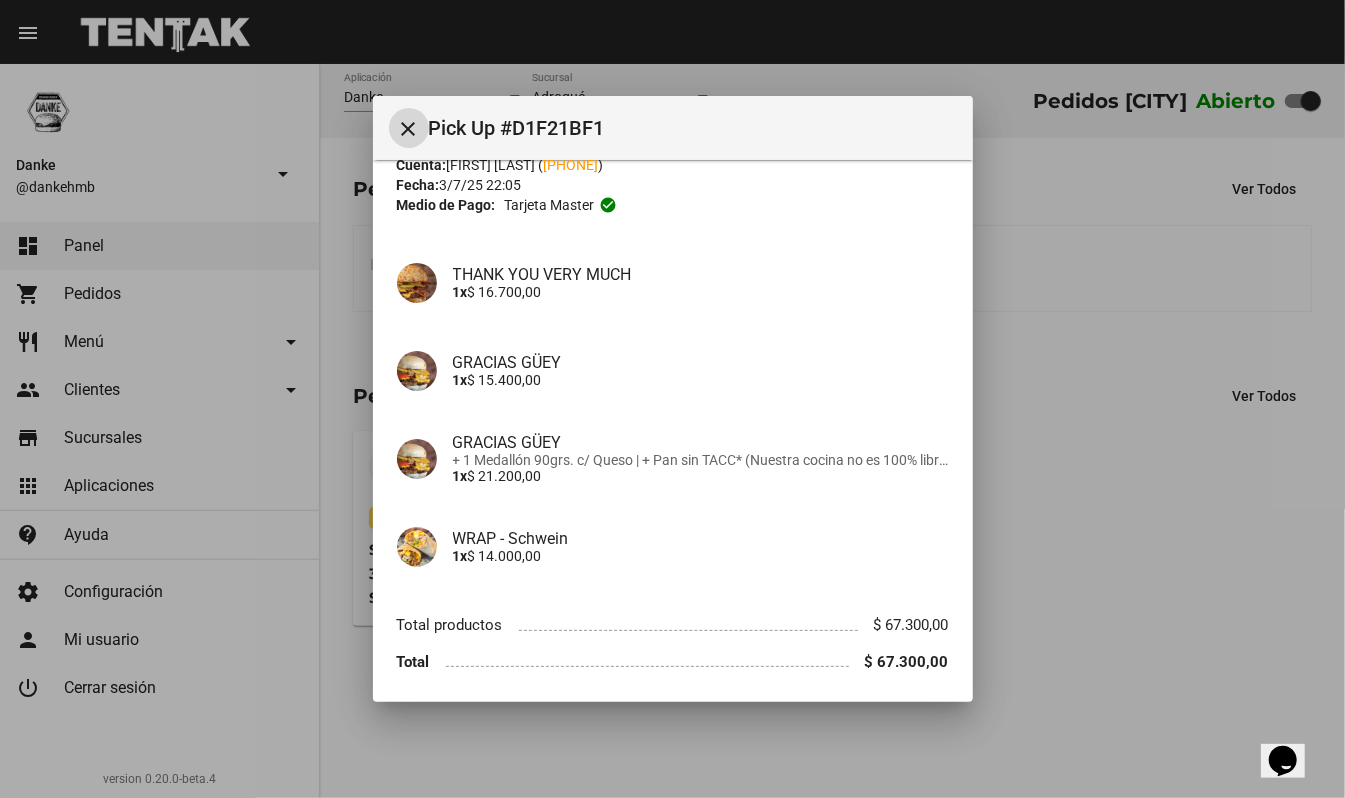 scroll, scrollTop: 138, scrollLeft: 0, axis: vertical 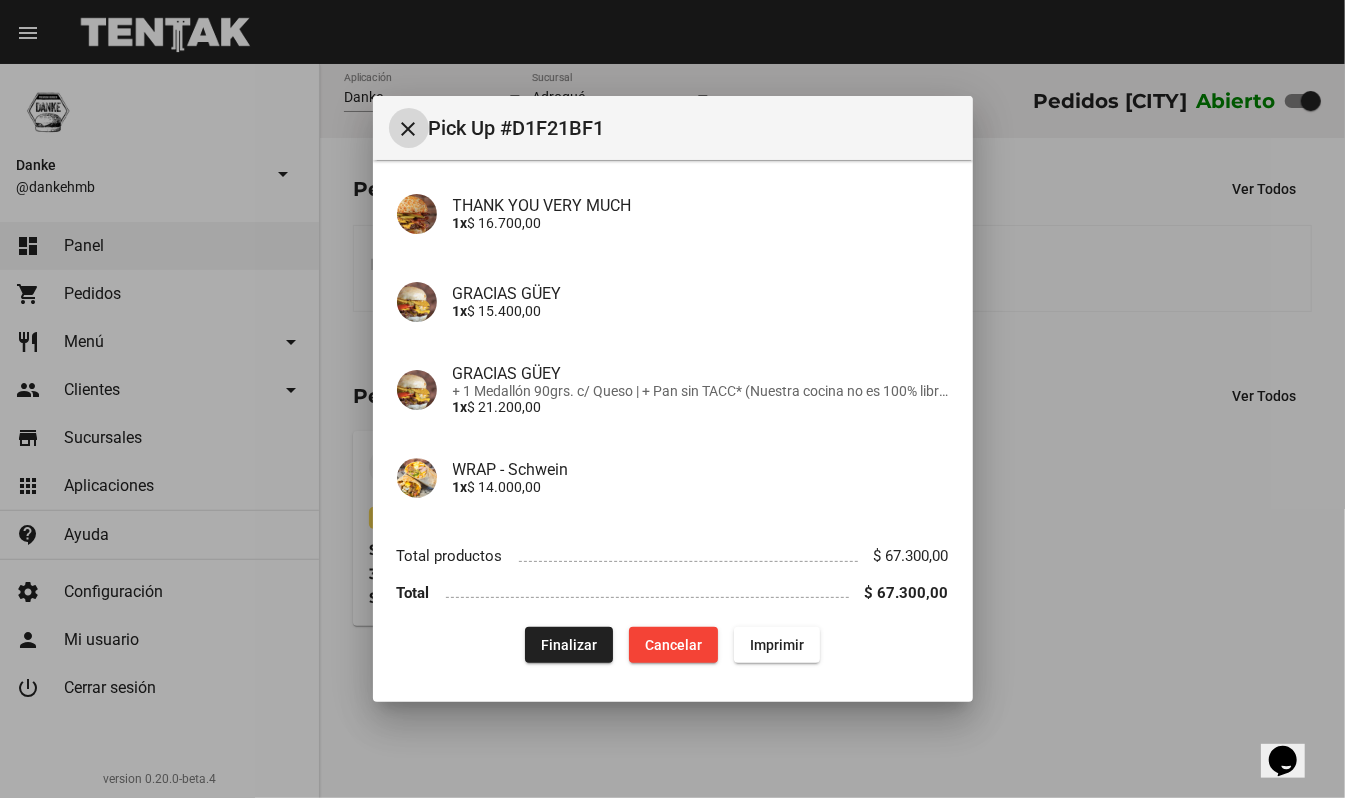 click on "Finalizar" at bounding box center [569, 645] 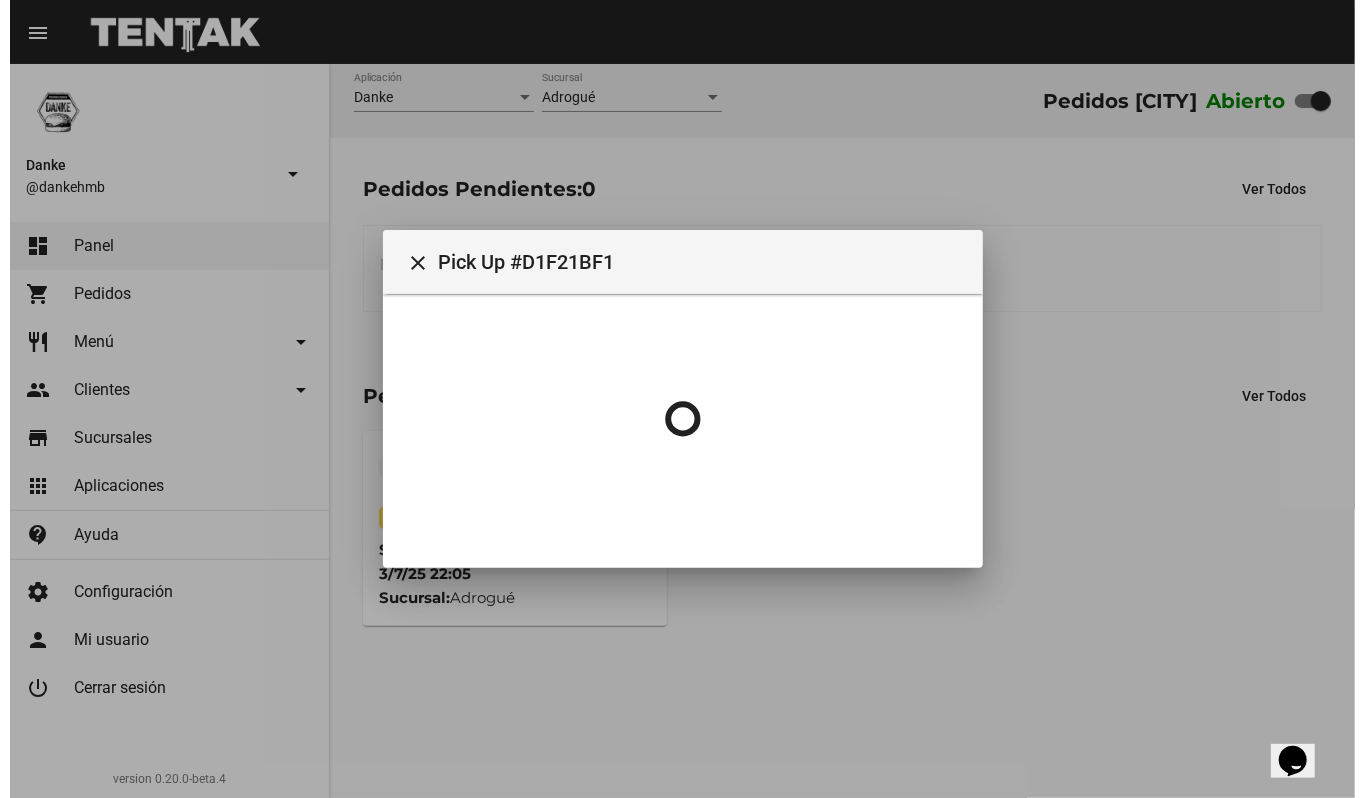 scroll, scrollTop: 0, scrollLeft: 0, axis: both 